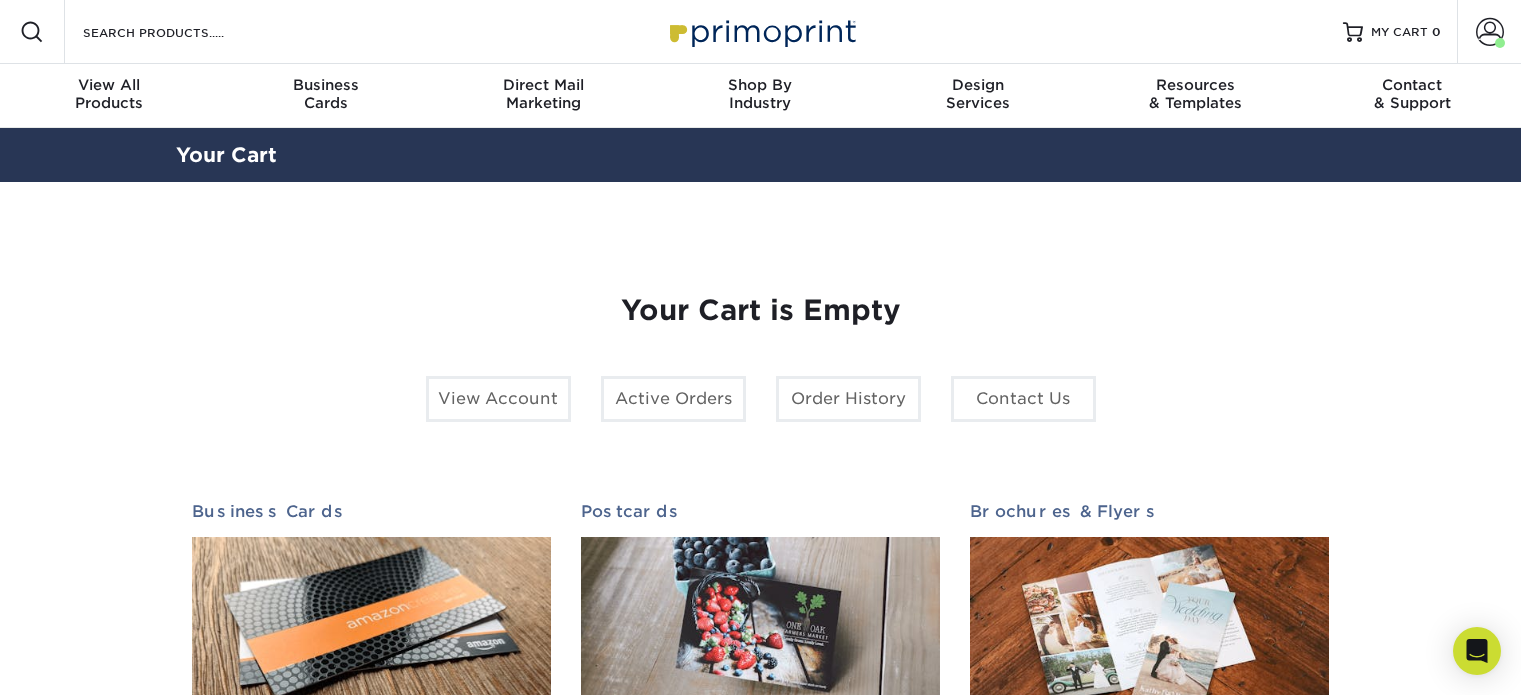 scroll, scrollTop: 0, scrollLeft: 0, axis: both 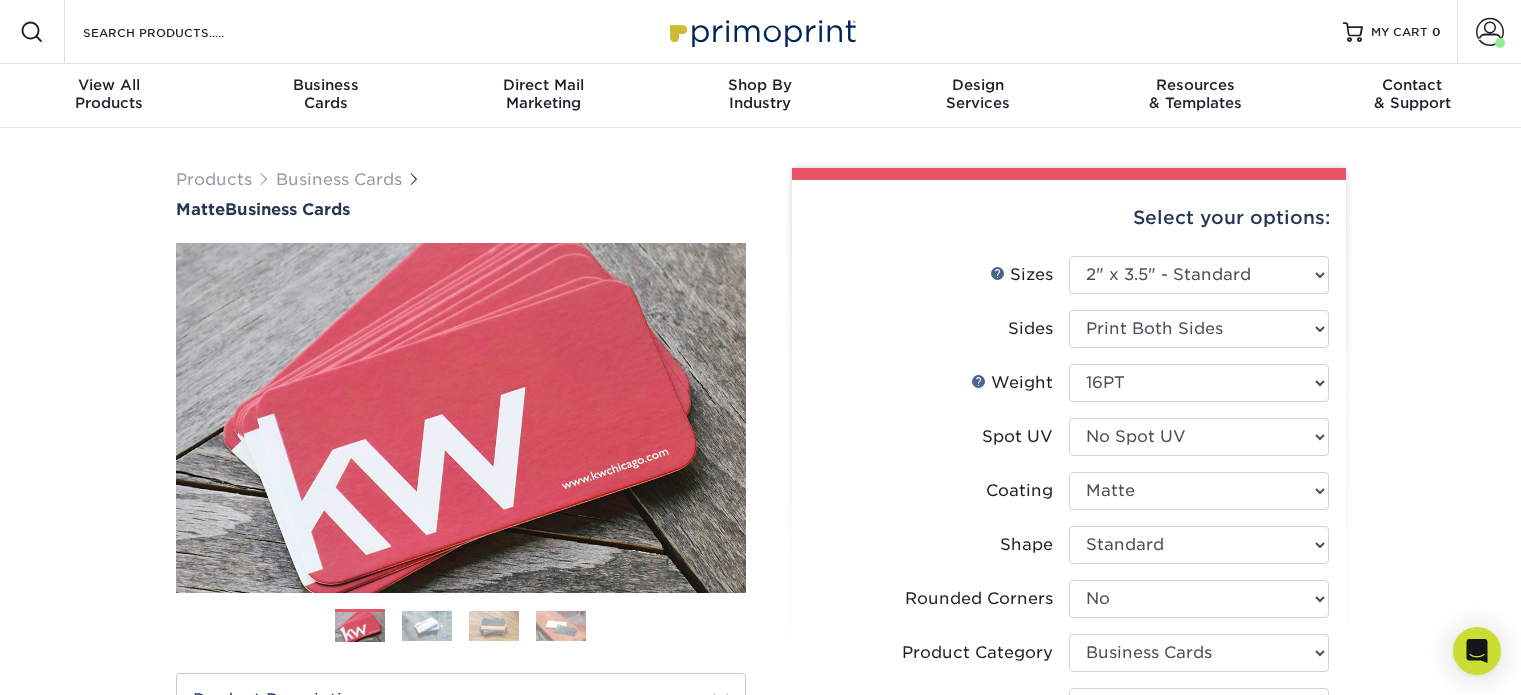 select on "2.00x3.50" 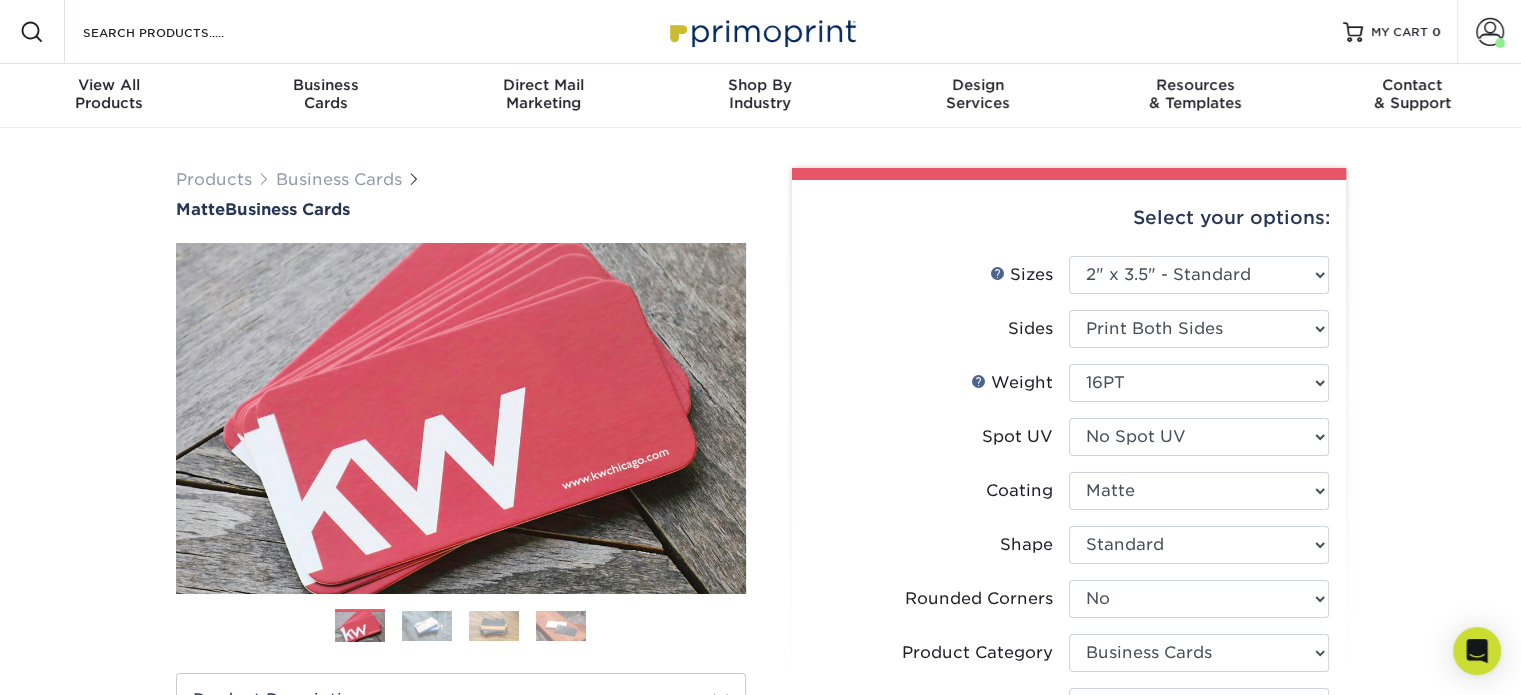 scroll, scrollTop: 0, scrollLeft: 0, axis: both 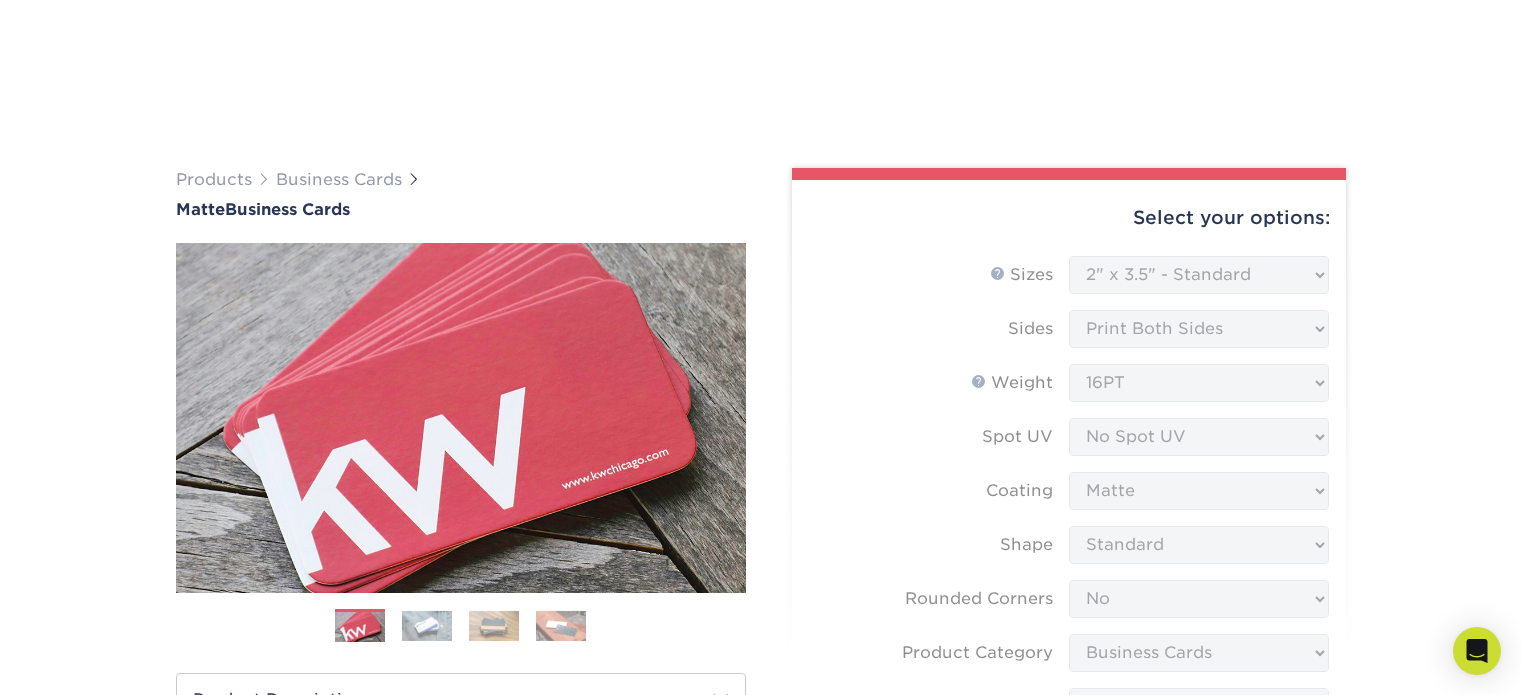 select on "2.00x3.50" 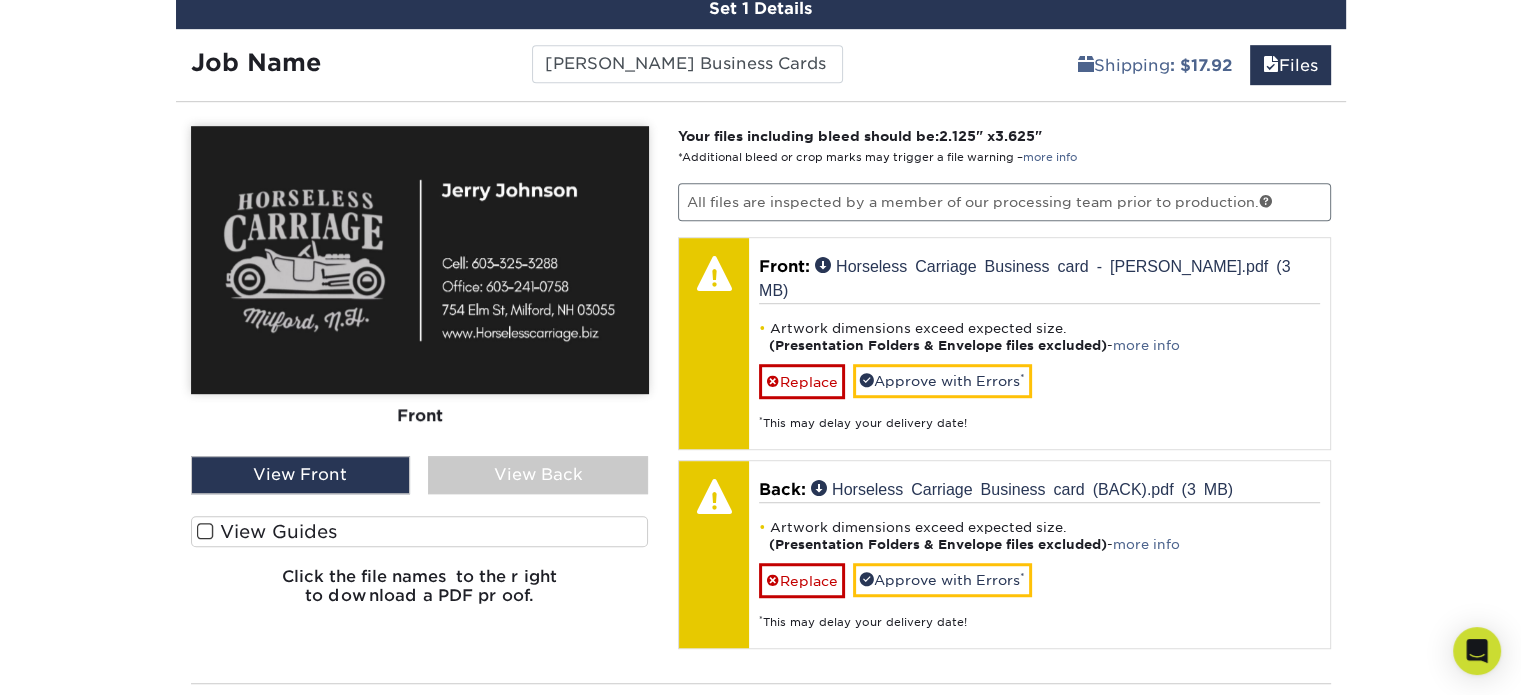 scroll, scrollTop: 0, scrollLeft: 0, axis: both 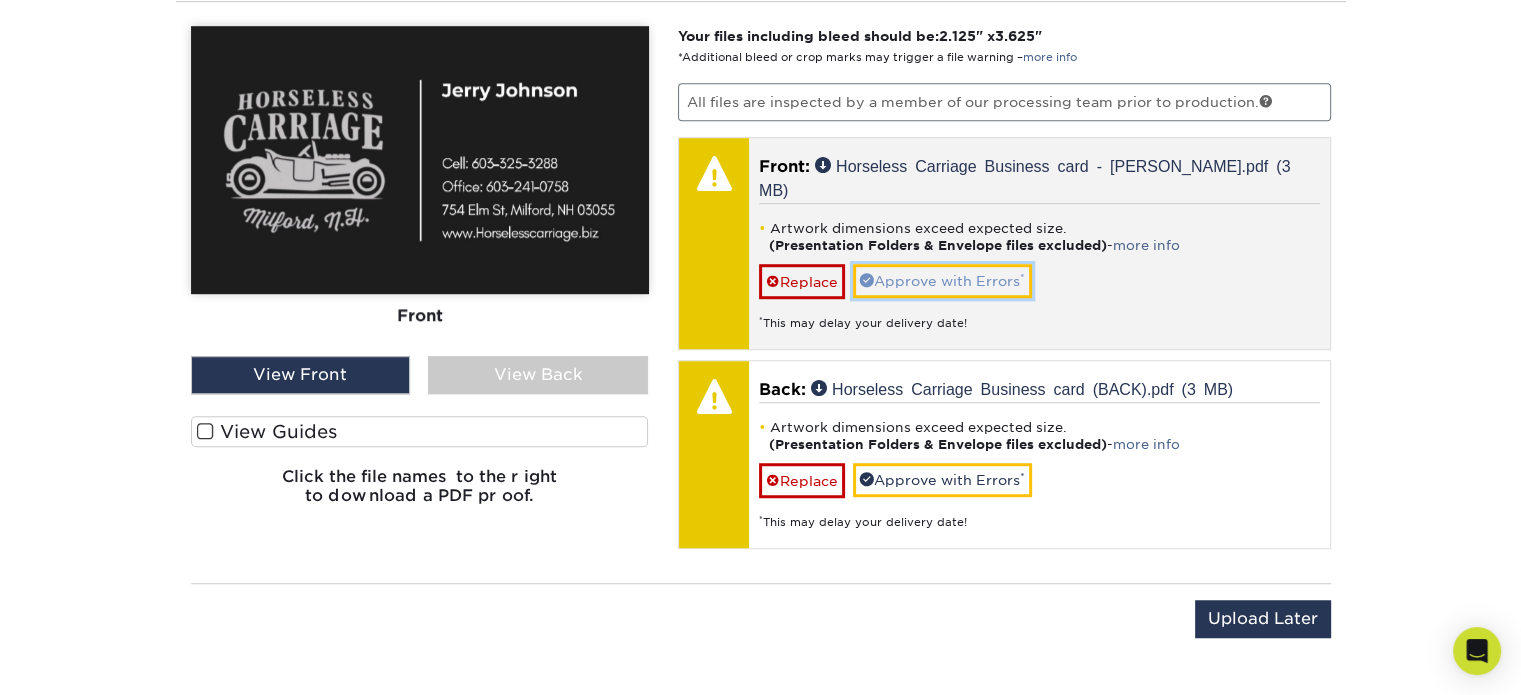 click on "Approve with Errors *" at bounding box center [942, 281] 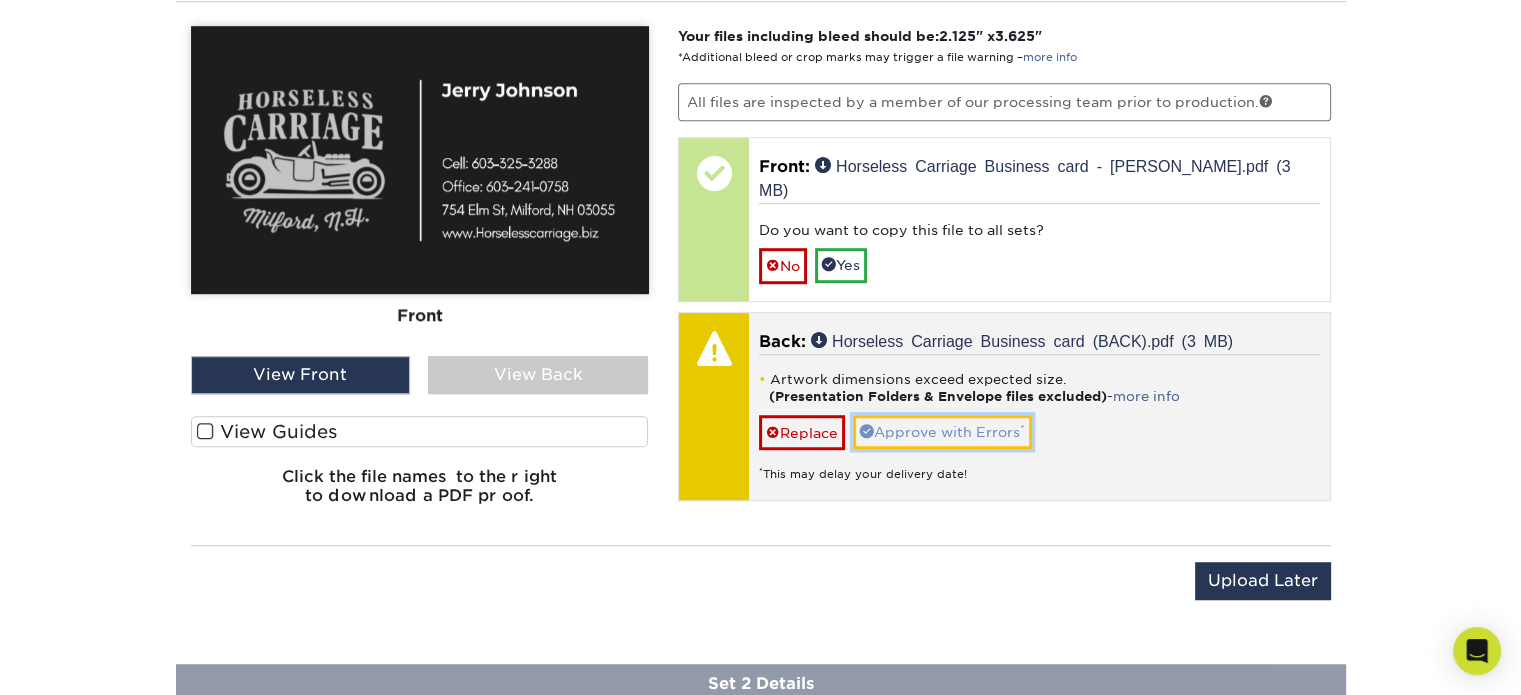 click on "Approve with Errors *" at bounding box center (942, 432) 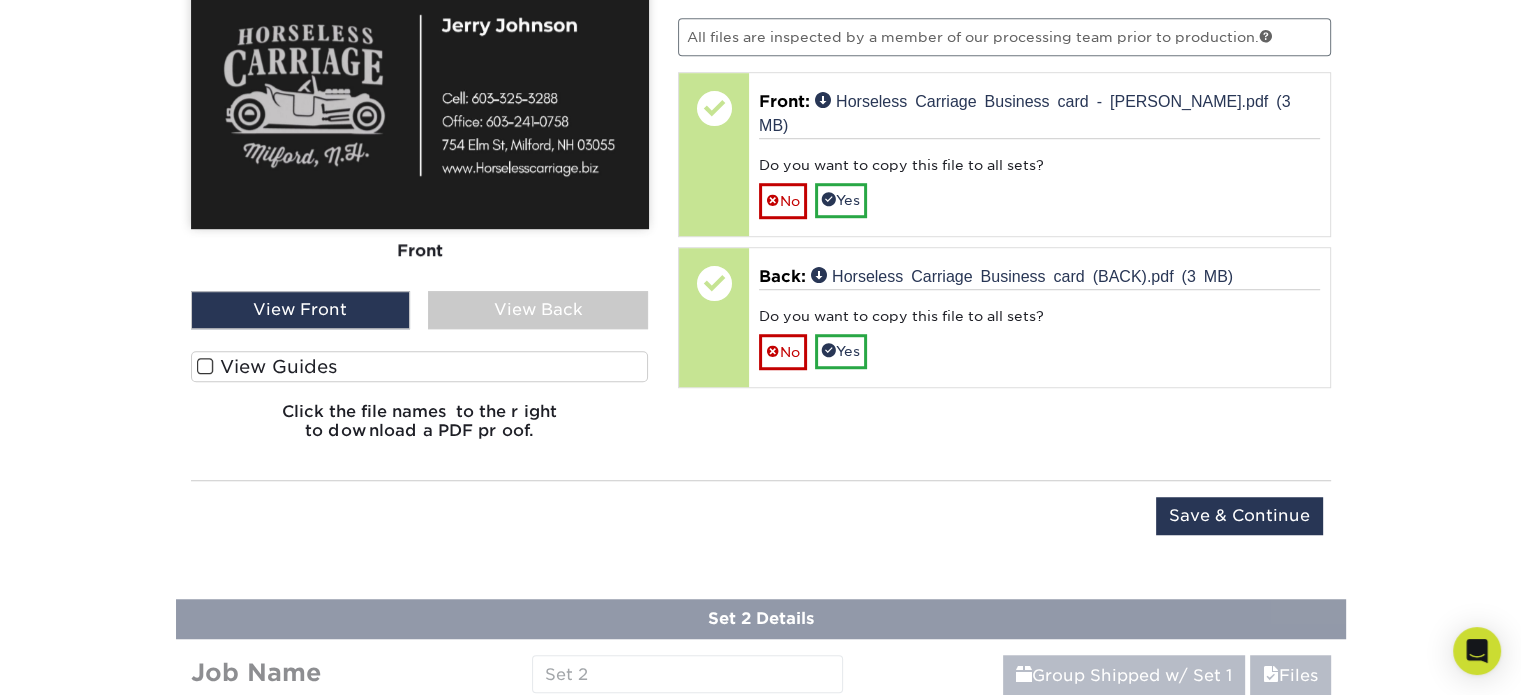 scroll, scrollTop: 1444, scrollLeft: 0, axis: vertical 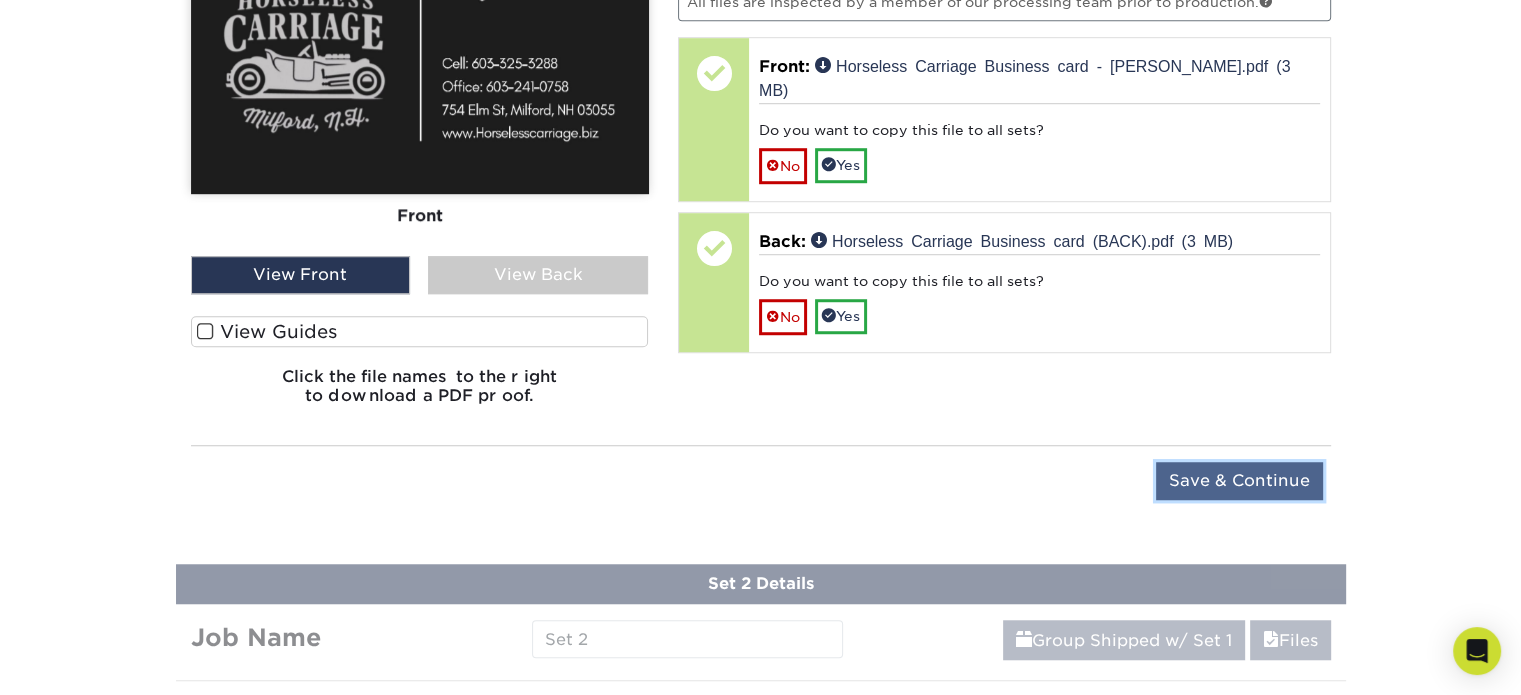 click on "Save & Continue" at bounding box center (1239, 481) 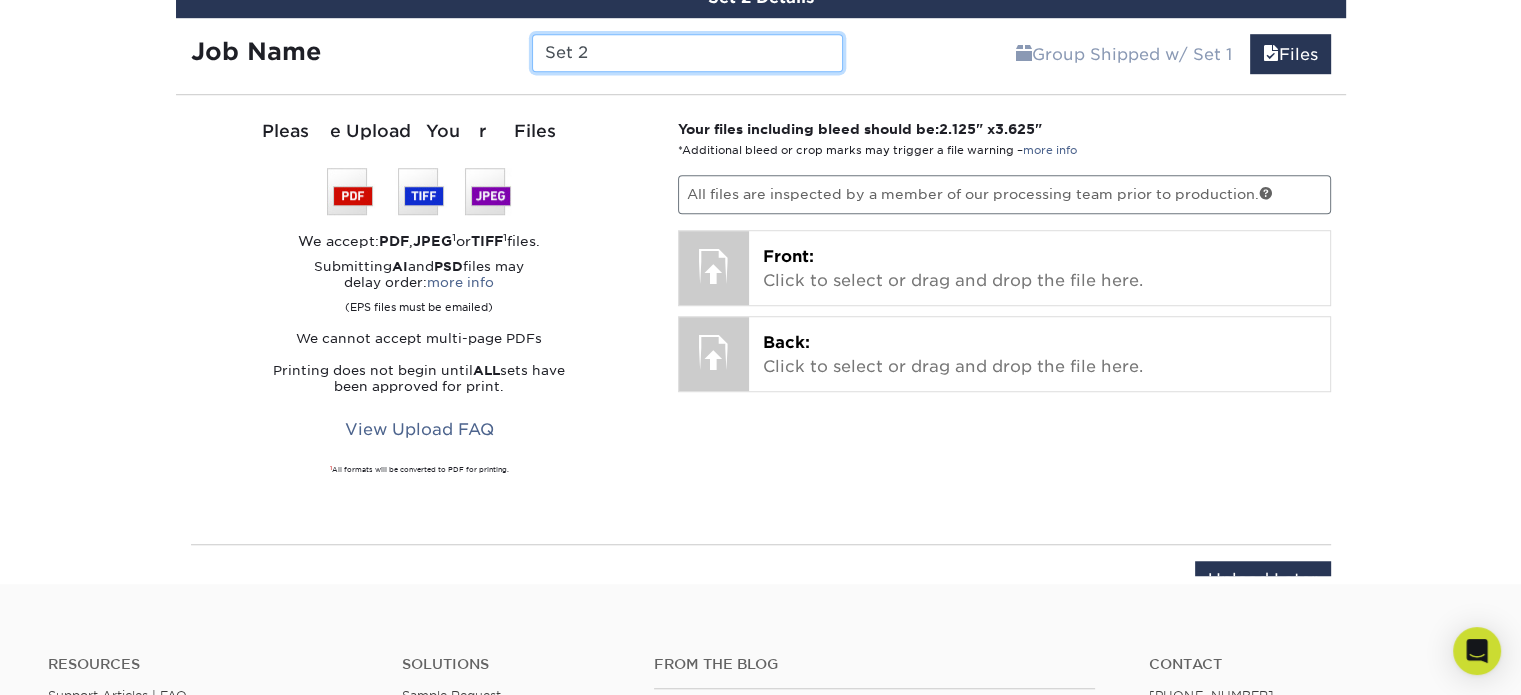 scroll, scrollTop: 1425, scrollLeft: 0, axis: vertical 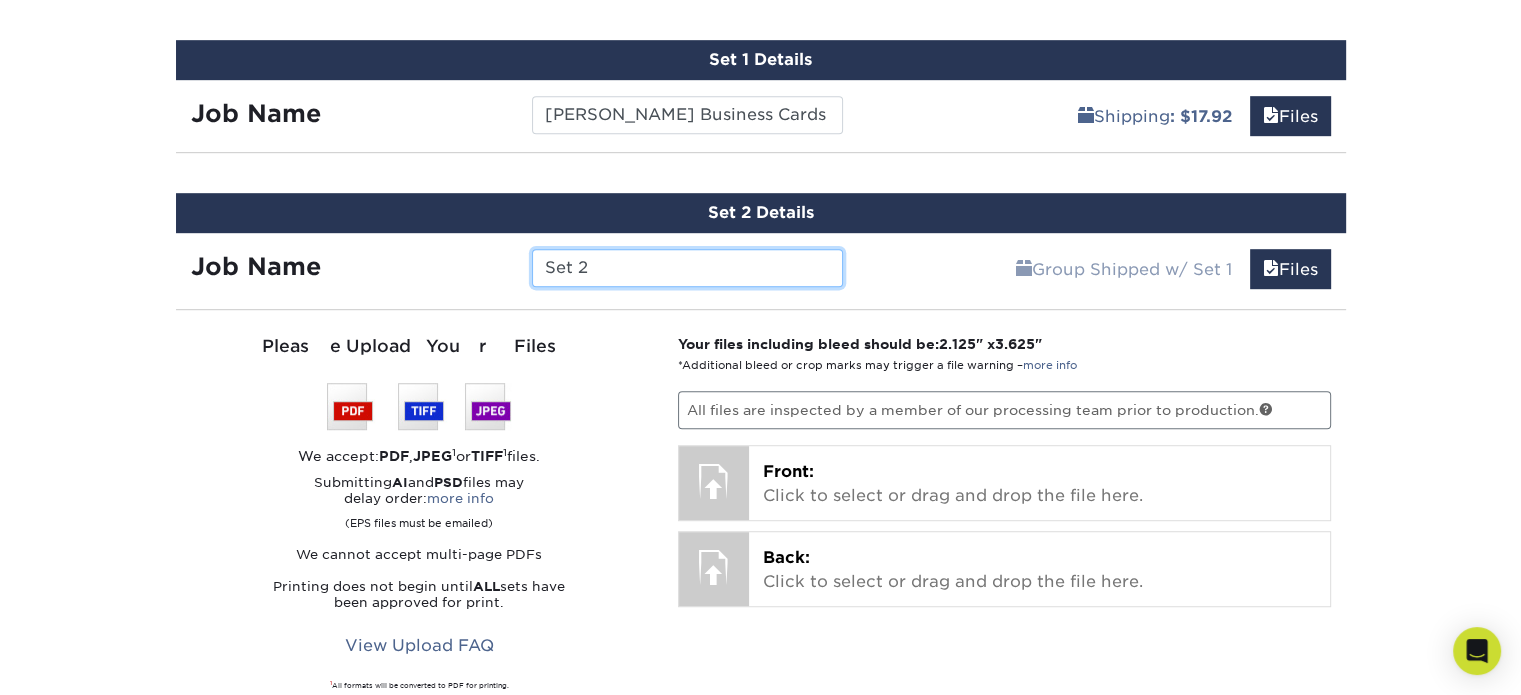 drag, startPoint x: 656, startPoint y: 31, endPoint x: 269, endPoint y: -49, distance: 395.18225 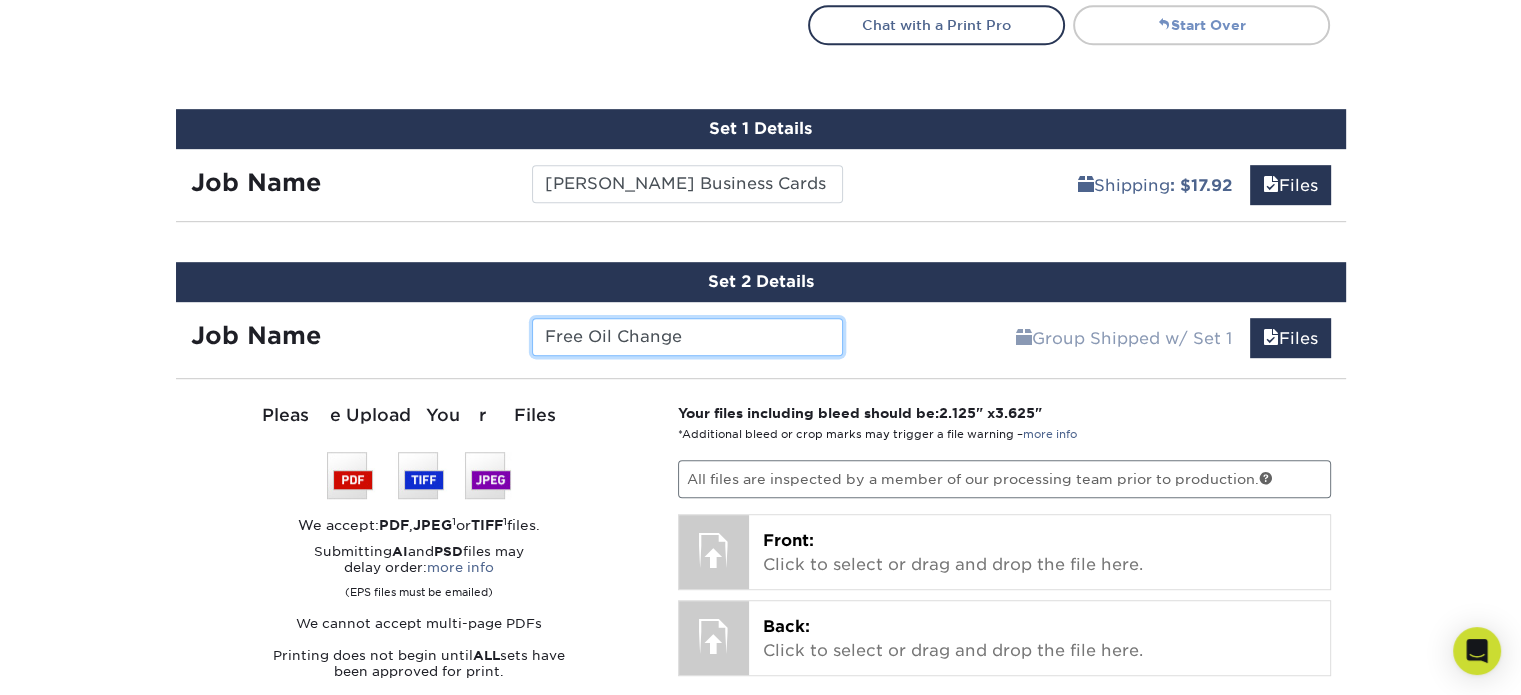 type on "Free Oil Change" 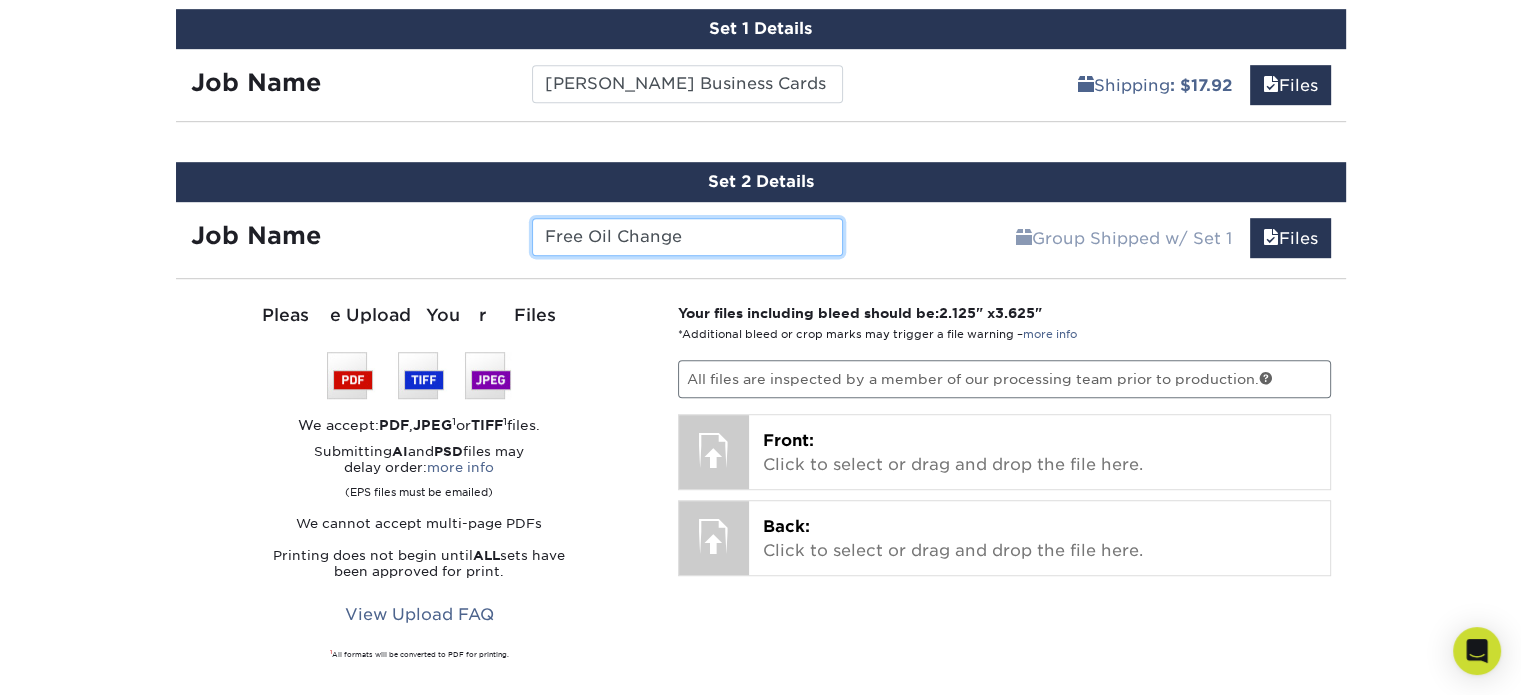 scroll, scrollTop: 1324, scrollLeft: 0, axis: vertical 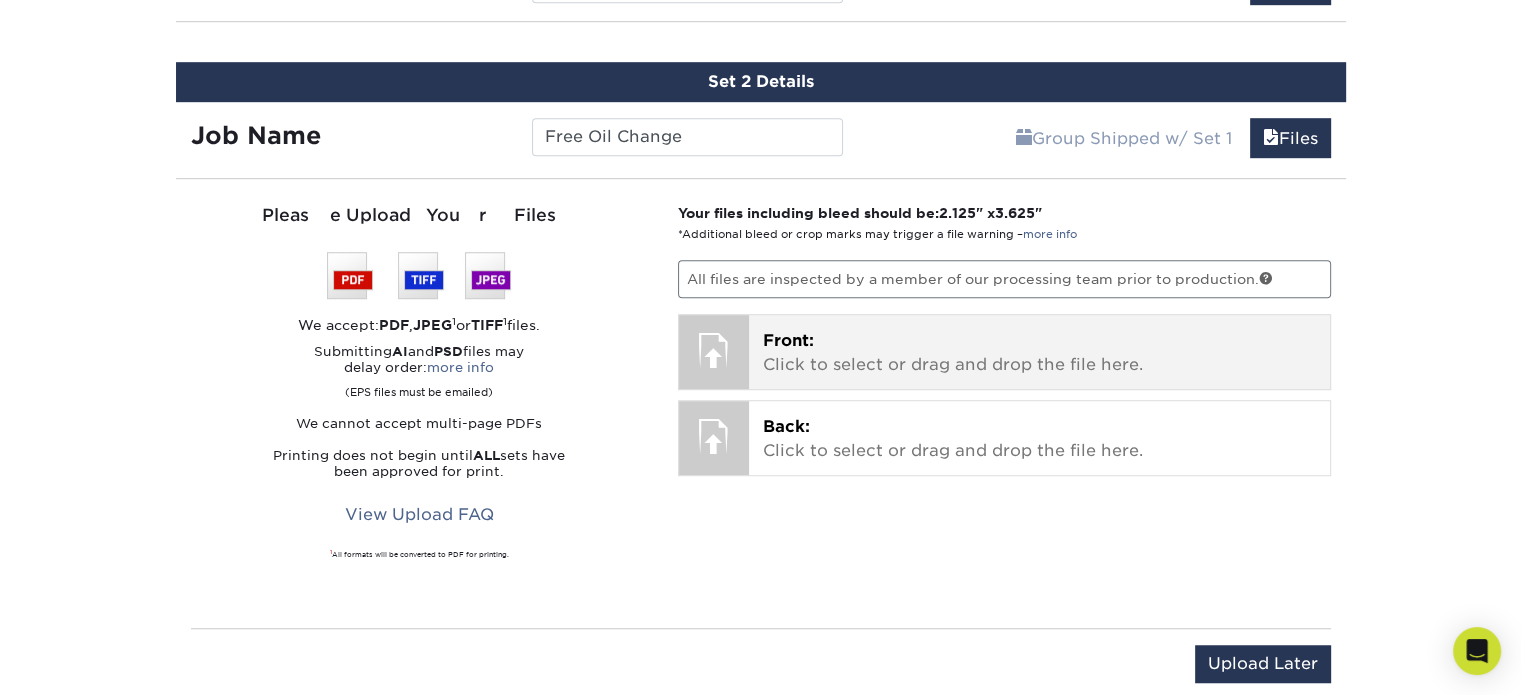 click on "Front: Click to select or drag and drop the file here." at bounding box center (1039, 353) 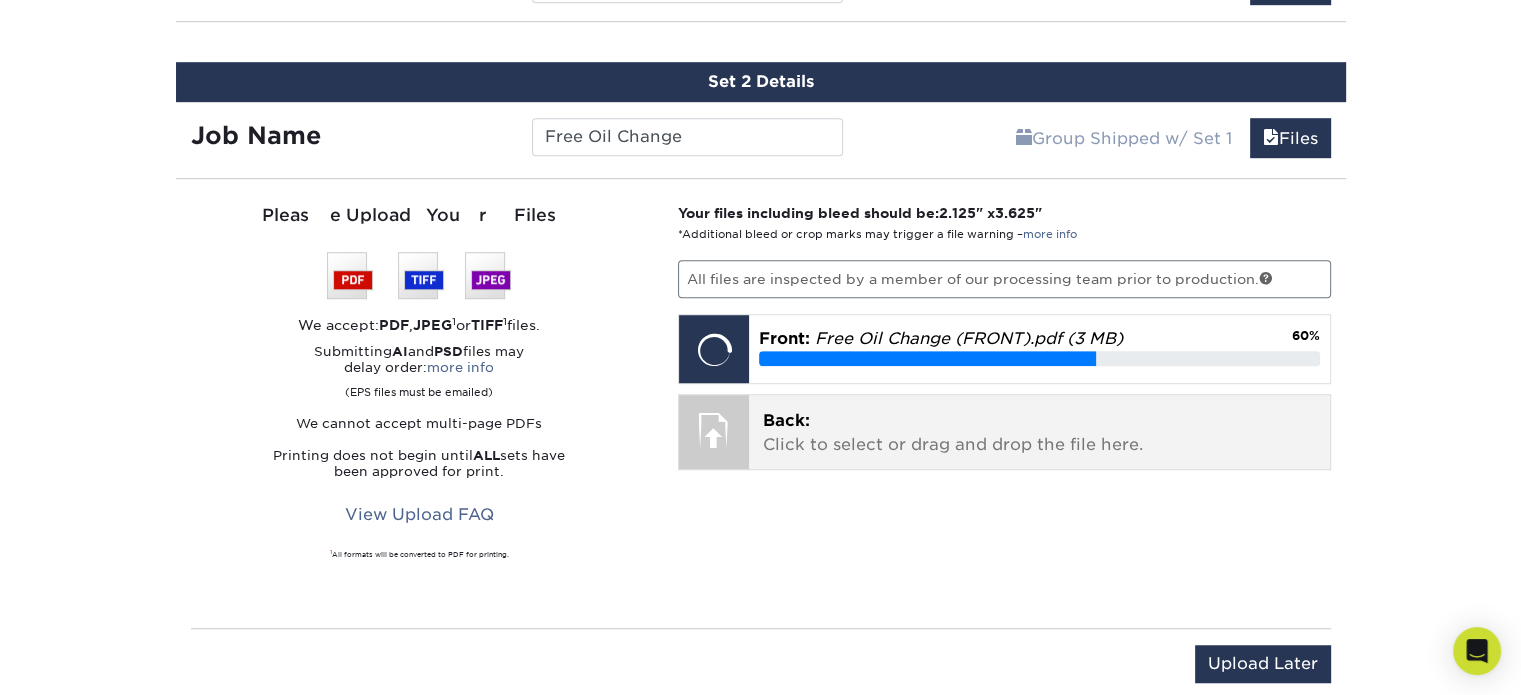 click on "Back: Click to select or drag and drop the file here." at bounding box center (1039, 433) 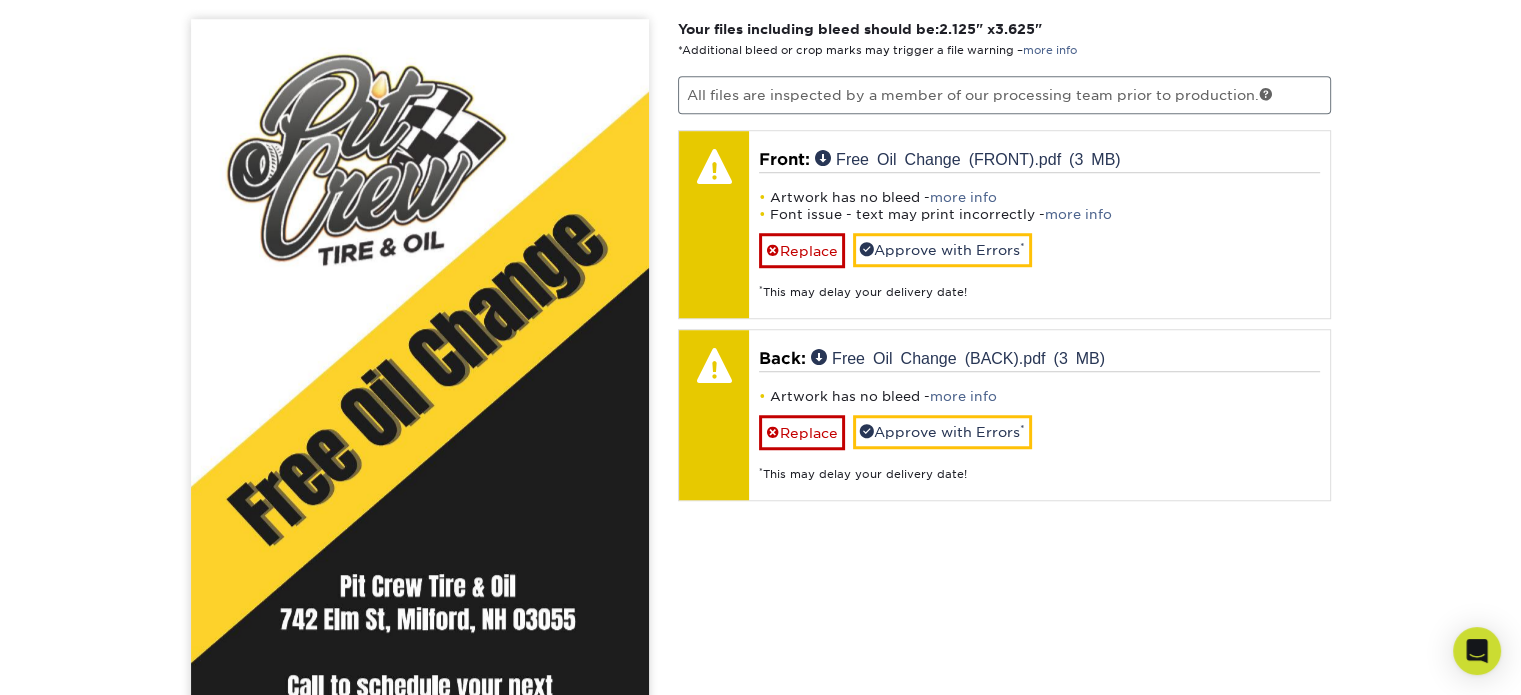 scroll, scrollTop: 1524, scrollLeft: 0, axis: vertical 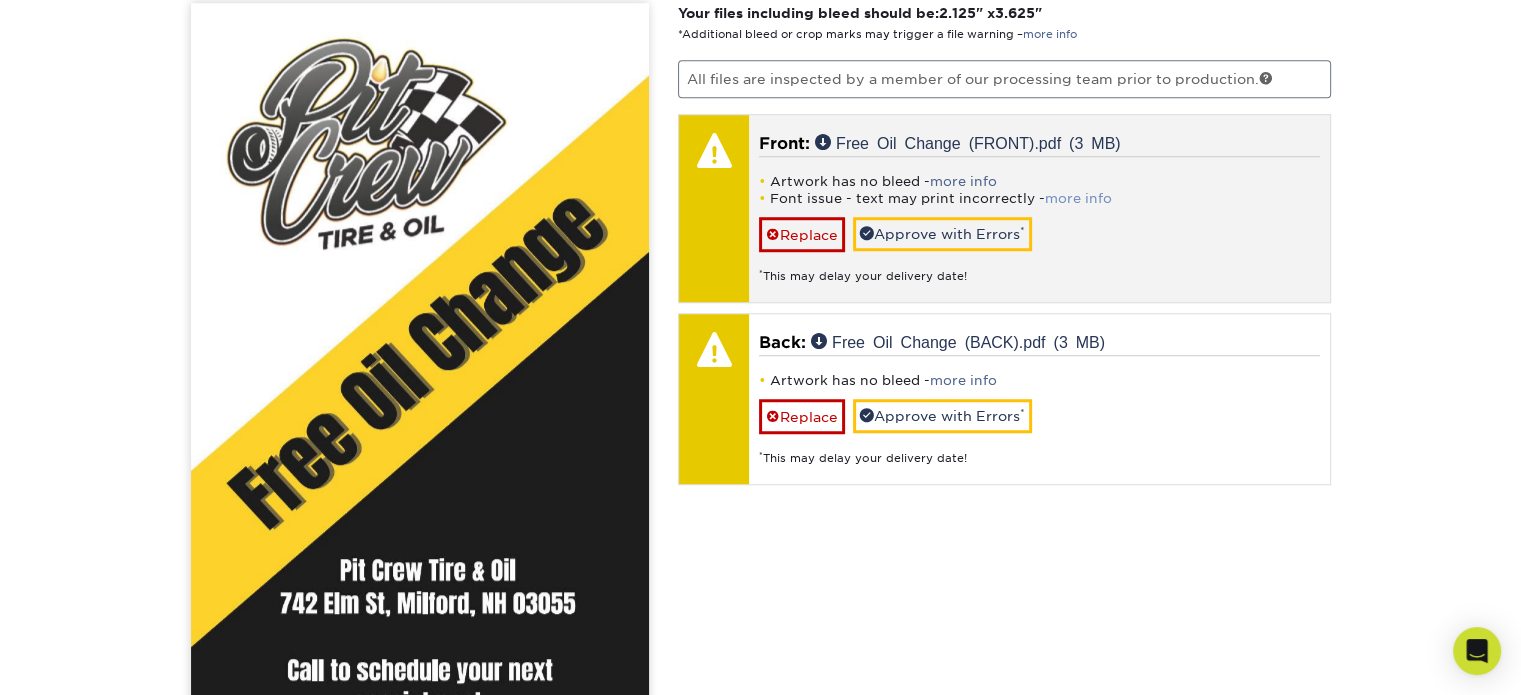 click on "more info" at bounding box center [1078, 198] 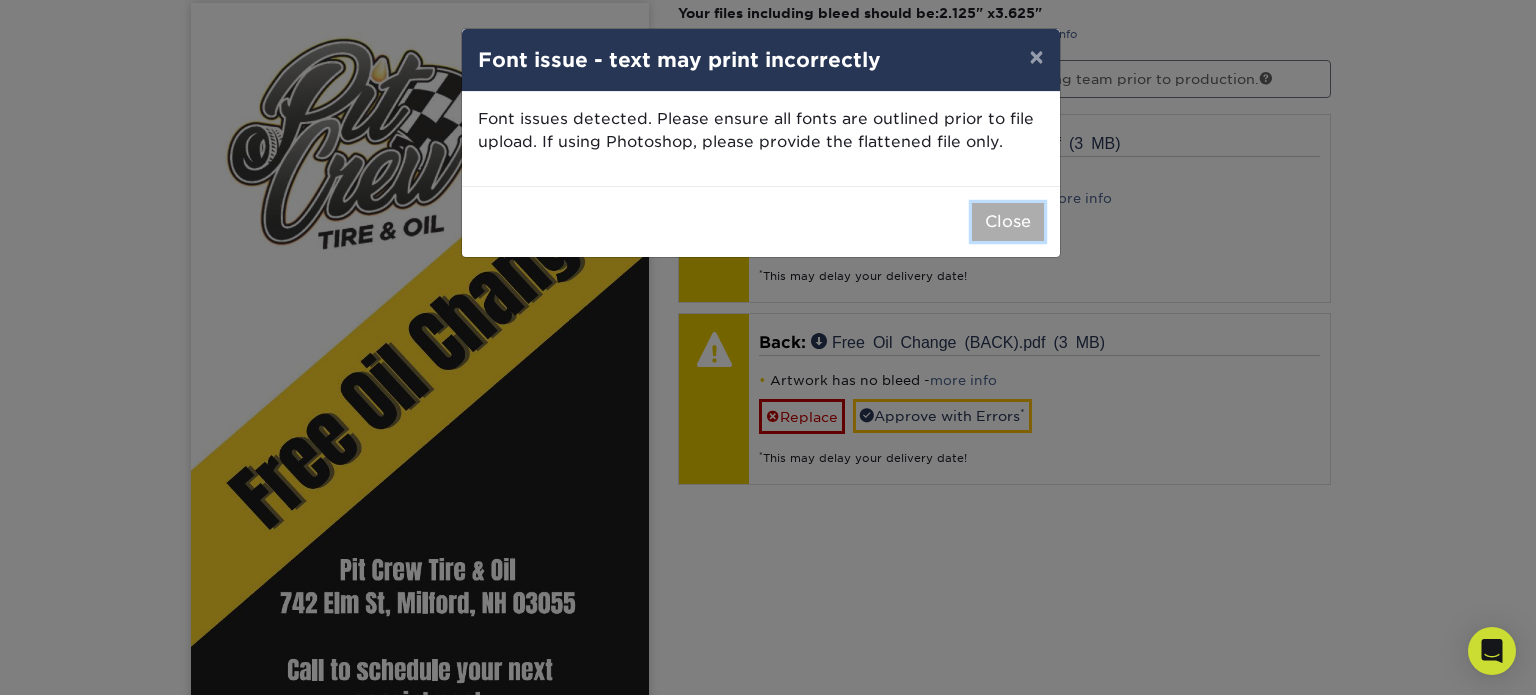 click on "Close" at bounding box center (1008, 222) 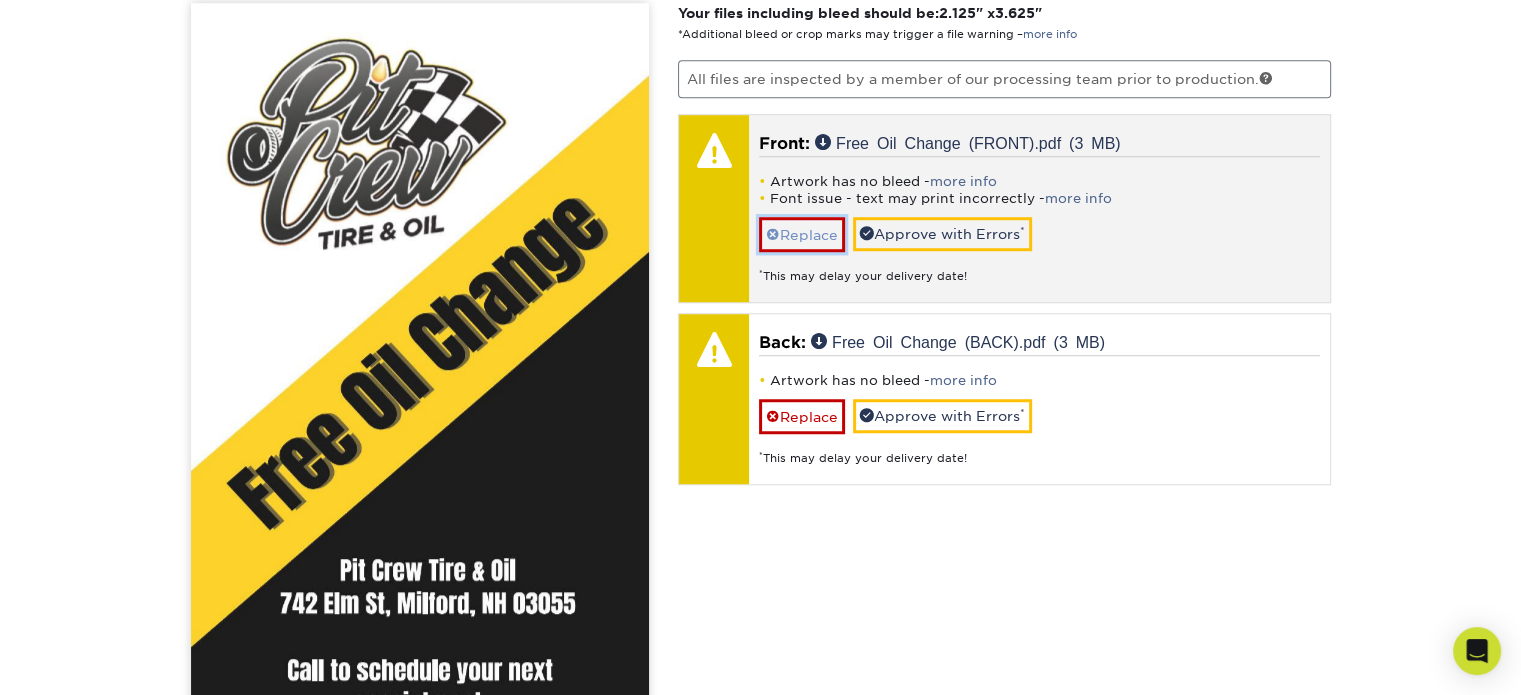 click on "Replace" at bounding box center [802, 234] 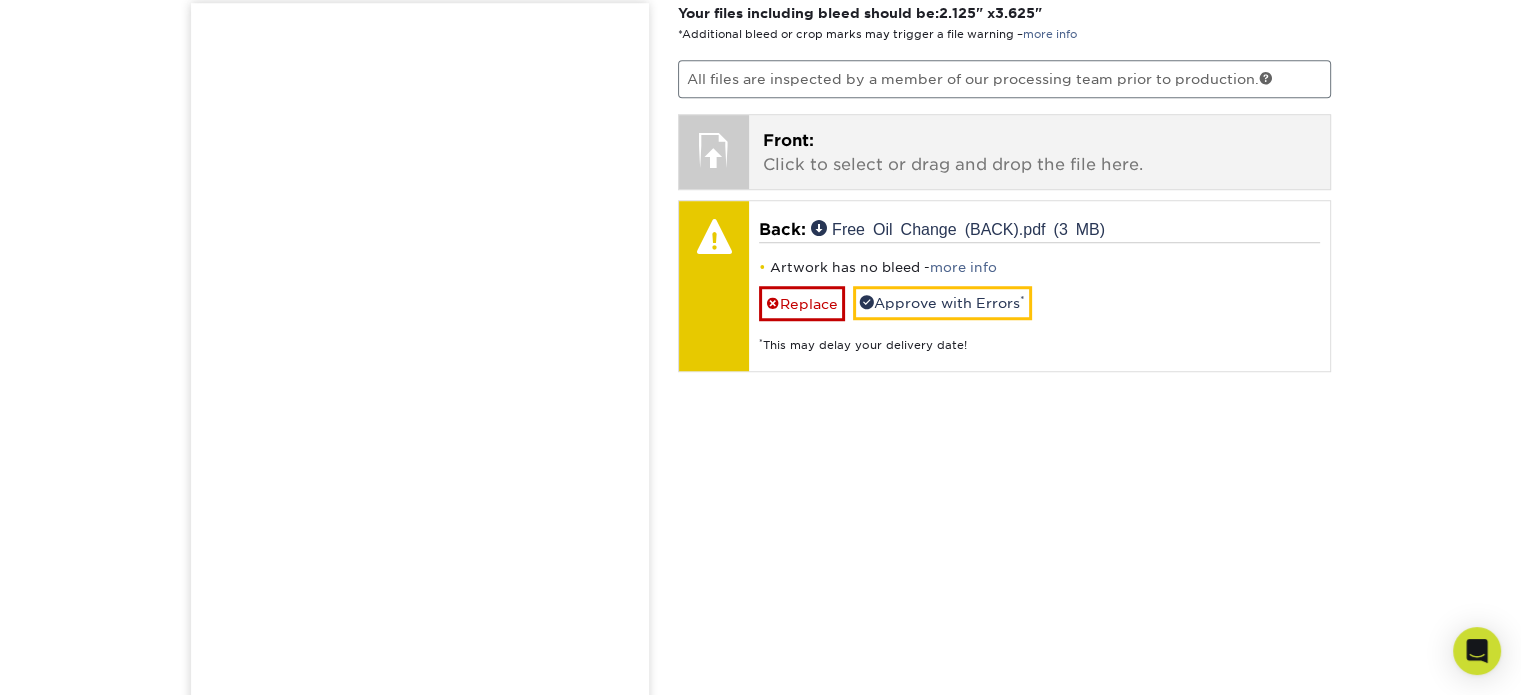 click on "Front: Click to select or drag and drop the file here." at bounding box center (1039, 153) 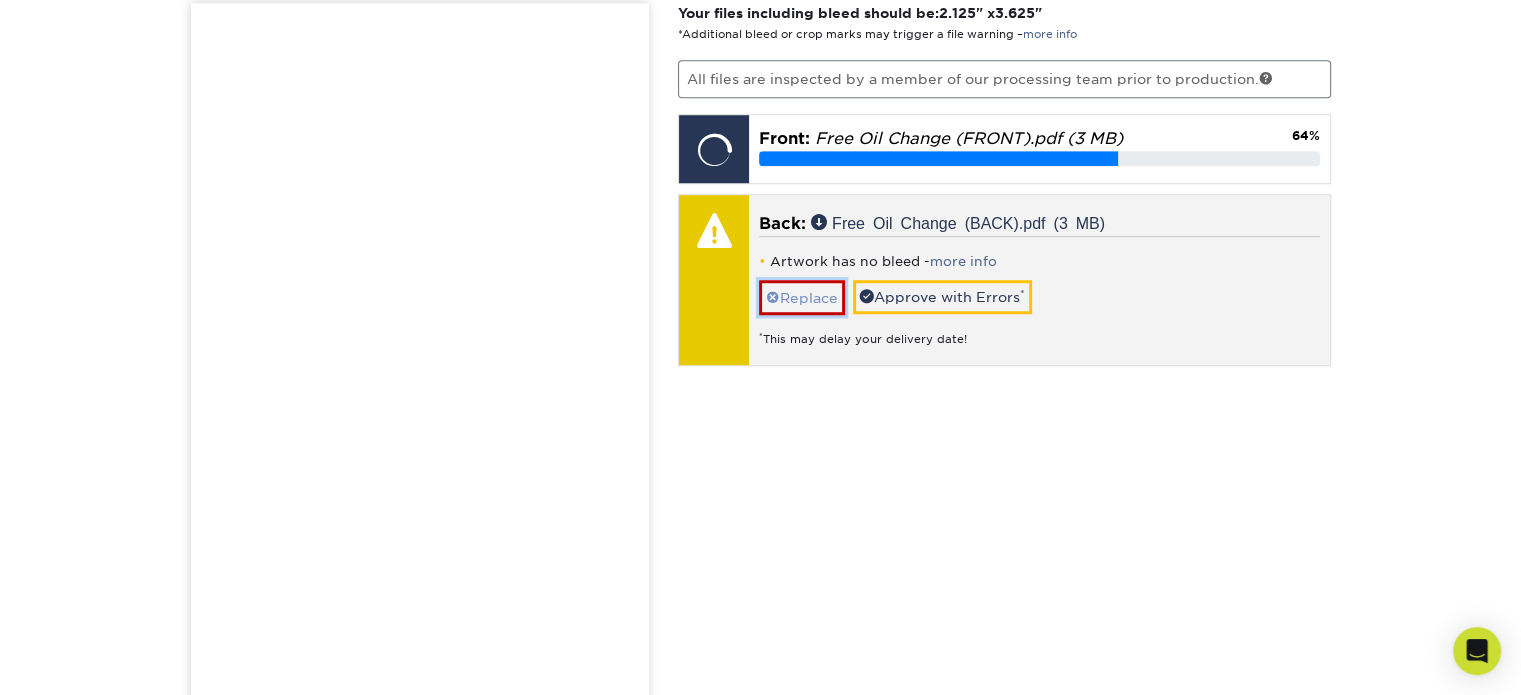 click on "Replace" at bounding box center (802, 297) 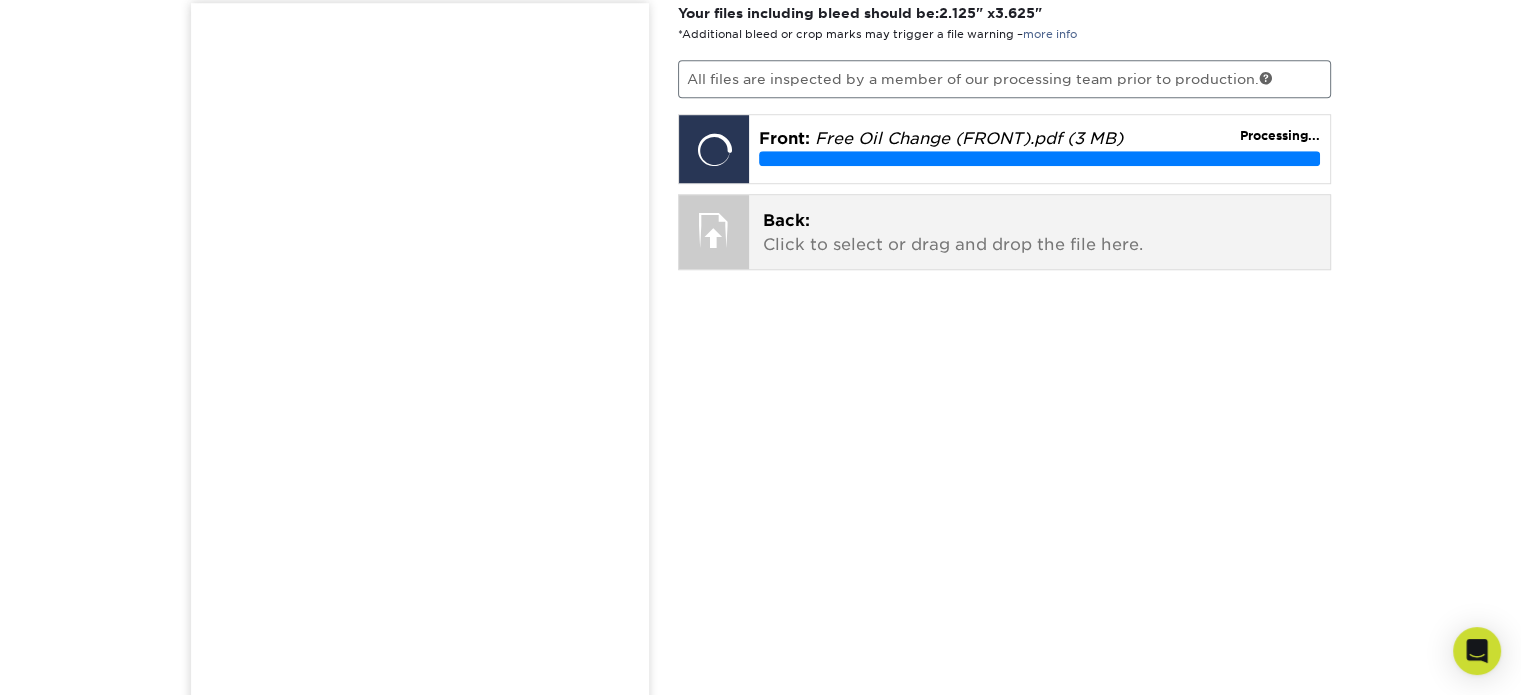 click on "Back: Click to select or drag and drop the file here." at bounding box center (1039, 233) 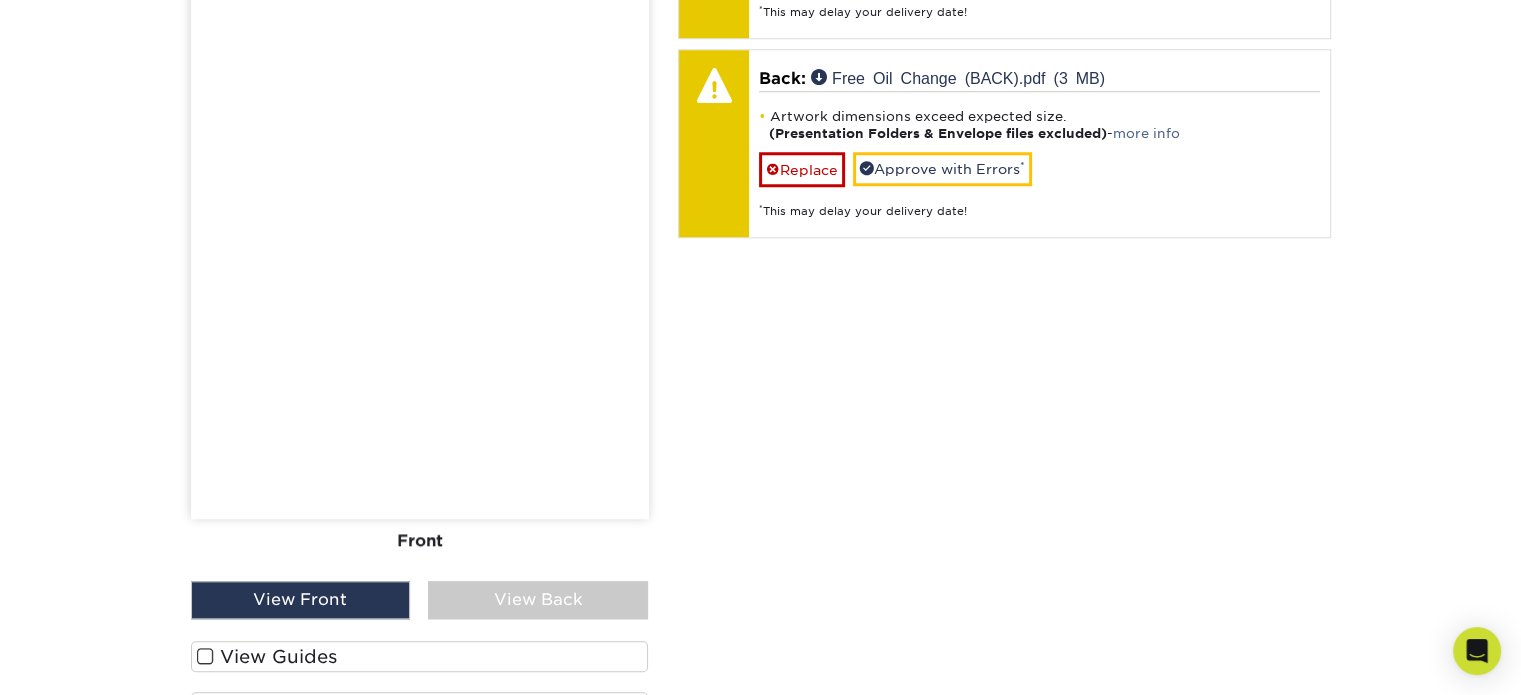 scroll, scrollTop: 1824, scrollLeft: 0, axis: vertical 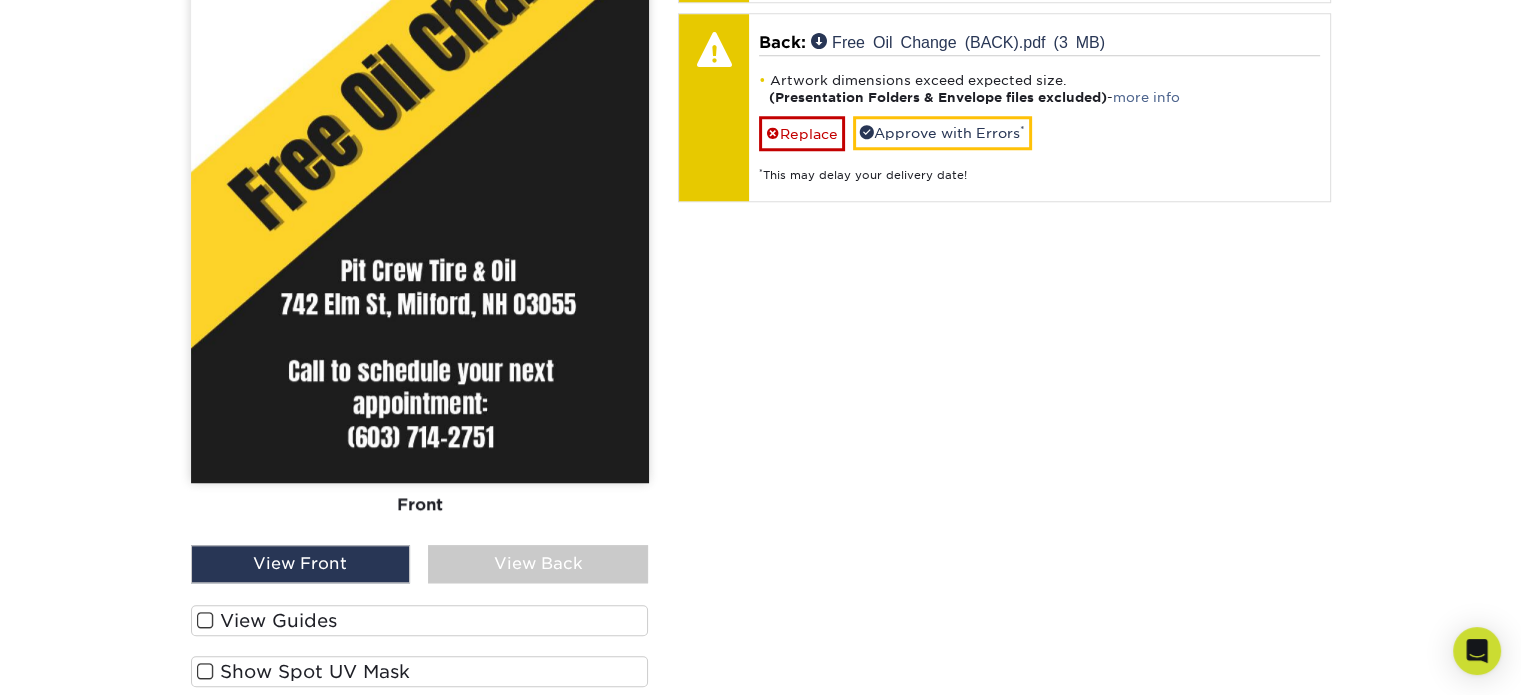 click on "View Back" at bounding box center (538, 564) 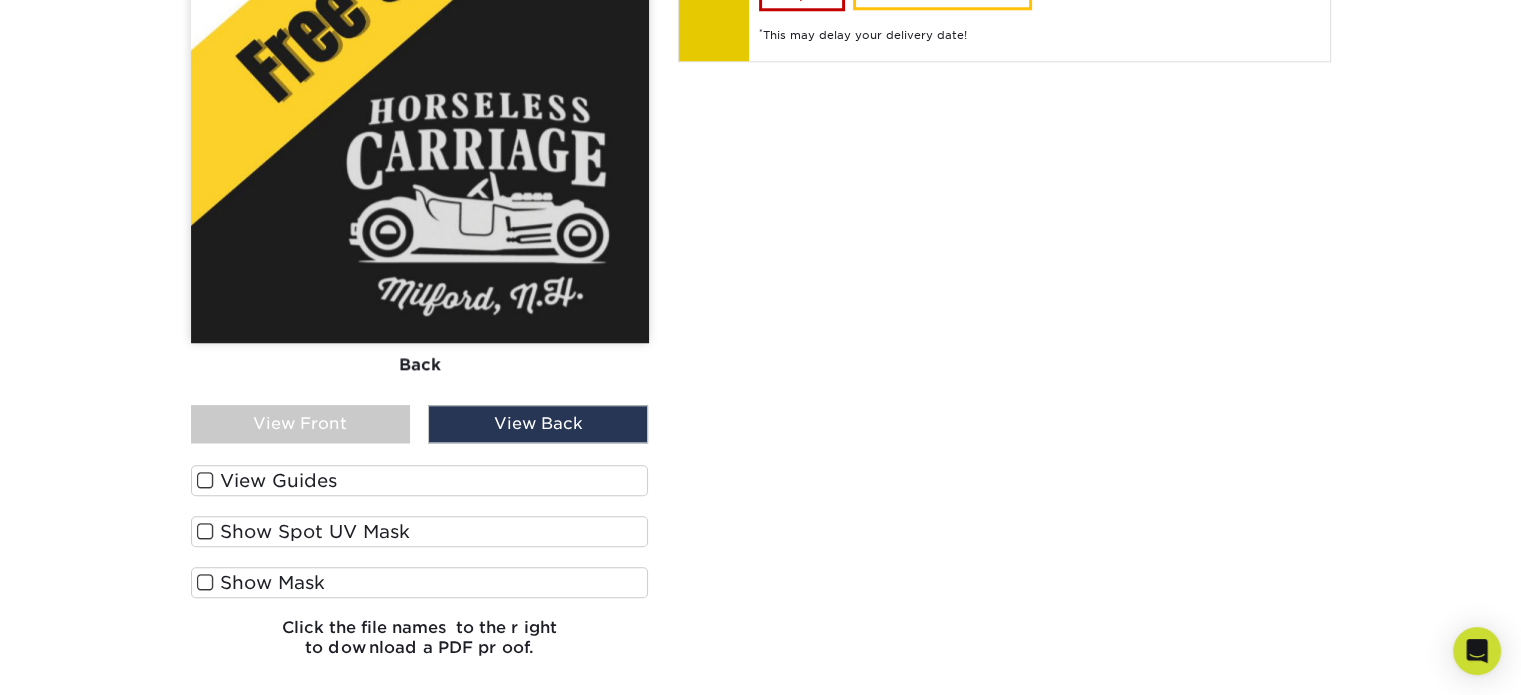 scroll, scrollTop: 2024, scrollLeft: 0, axis: vertical 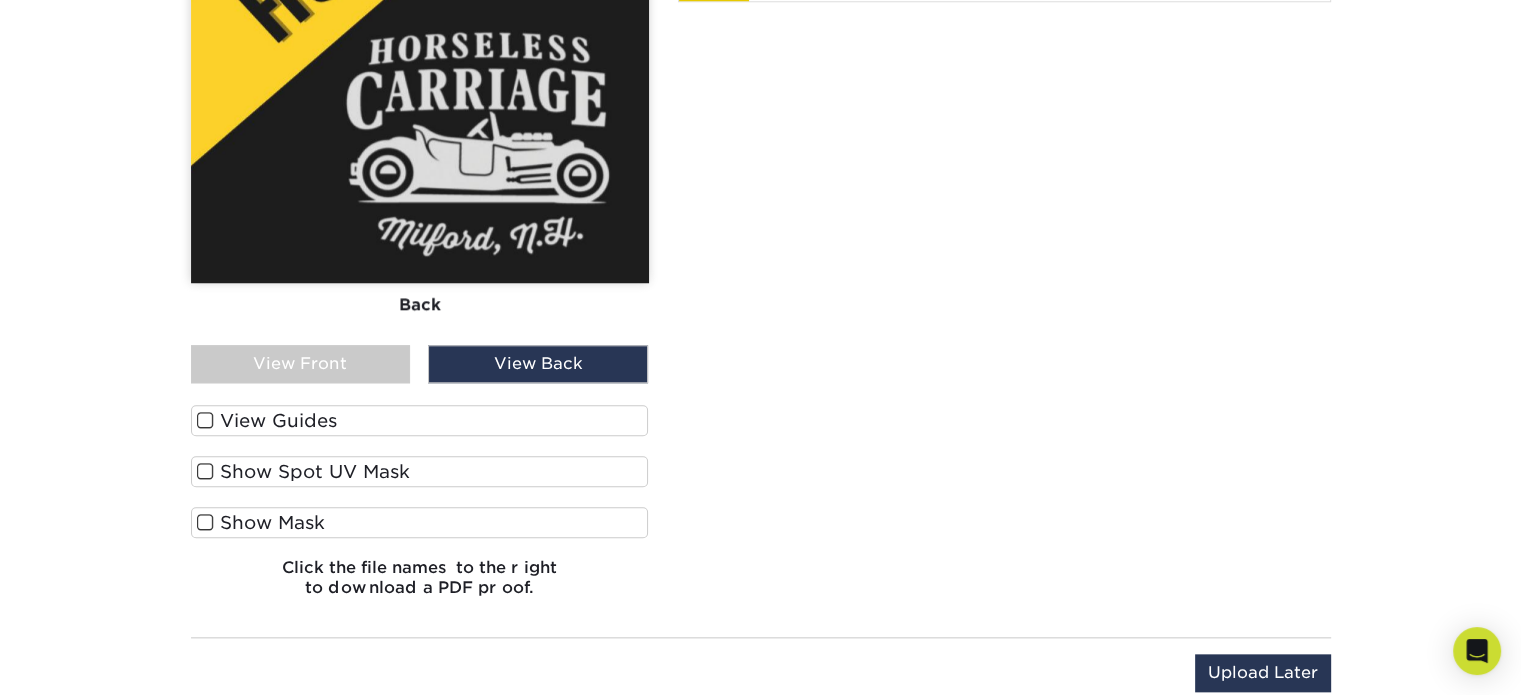 click on "View Front" at bounding box center (301, 364) 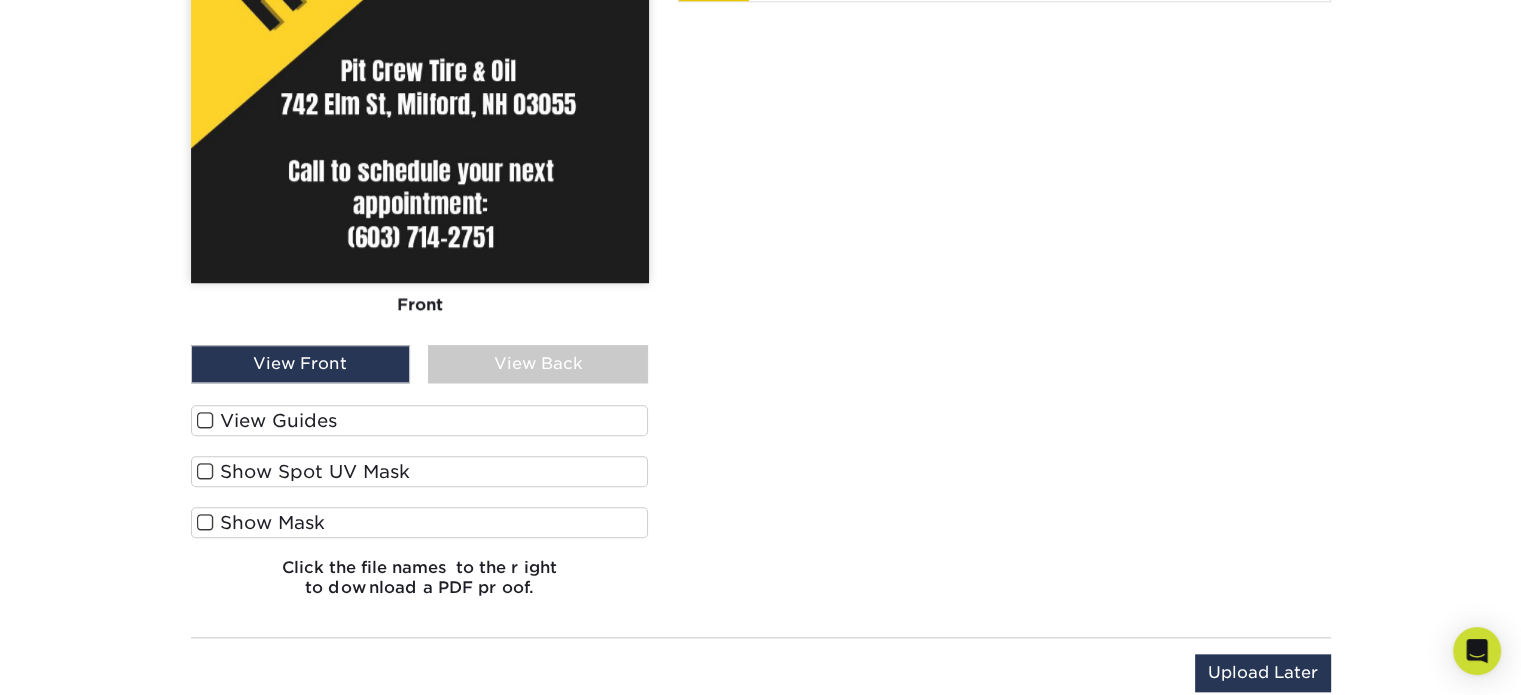 click on "View Guides" at bounding box center [420, 420] 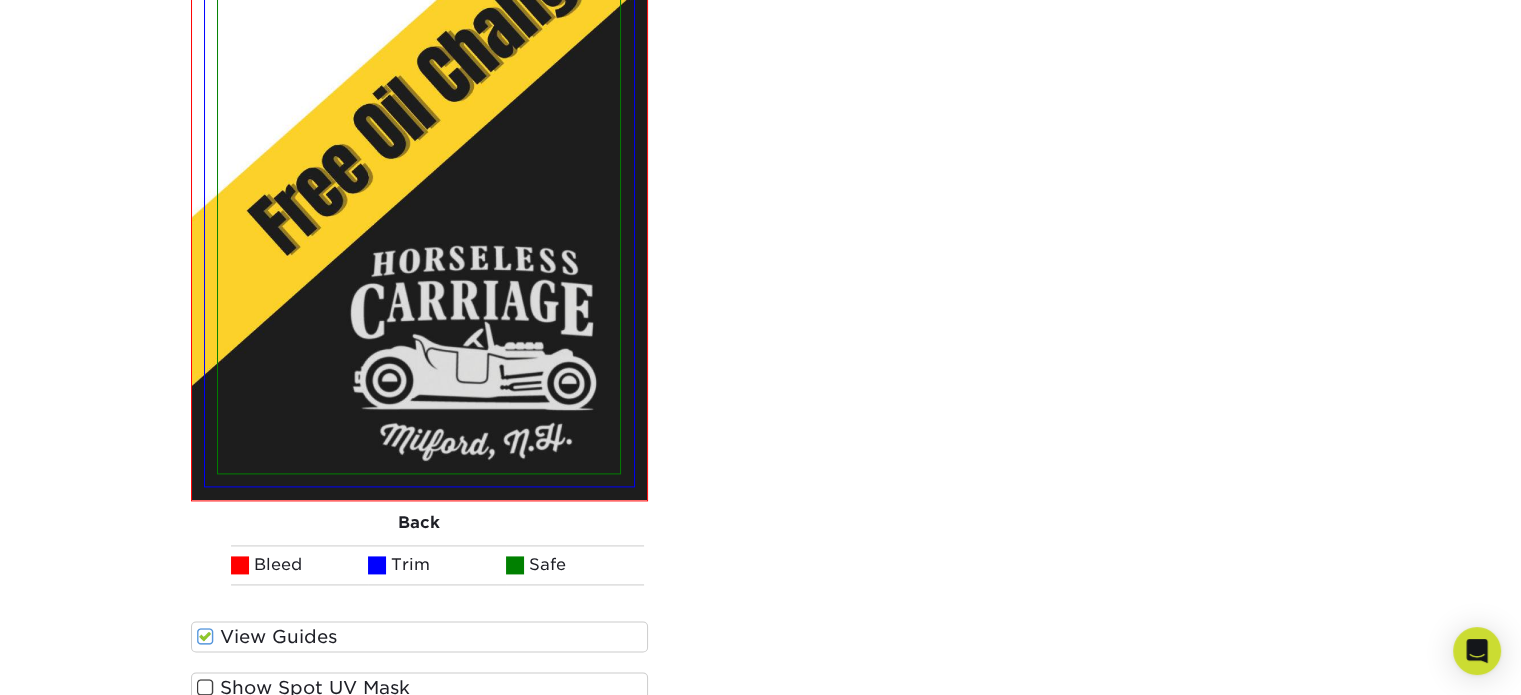 scroll, scrollTop: 2644, scrollLeft: 0, axis: vertical 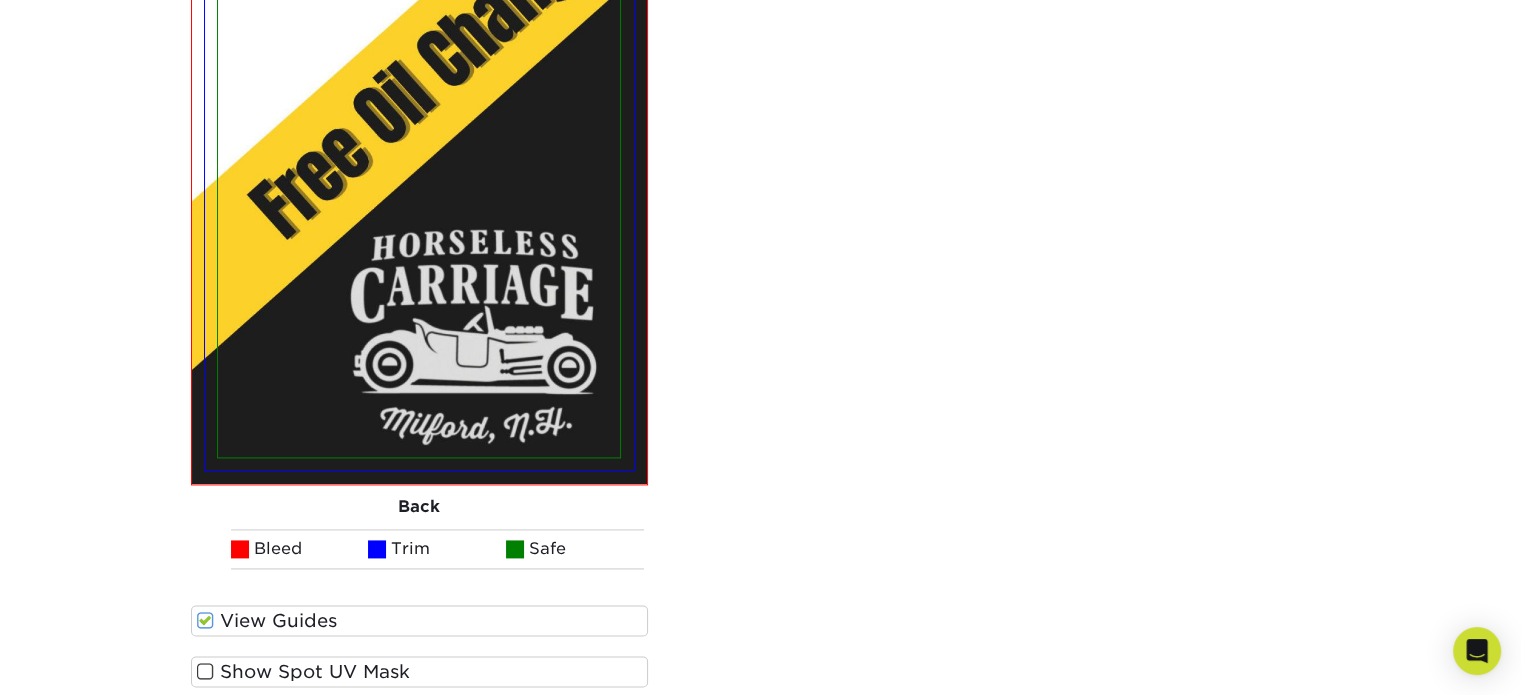 click on "View Guides" at bounding box center (420, 620) 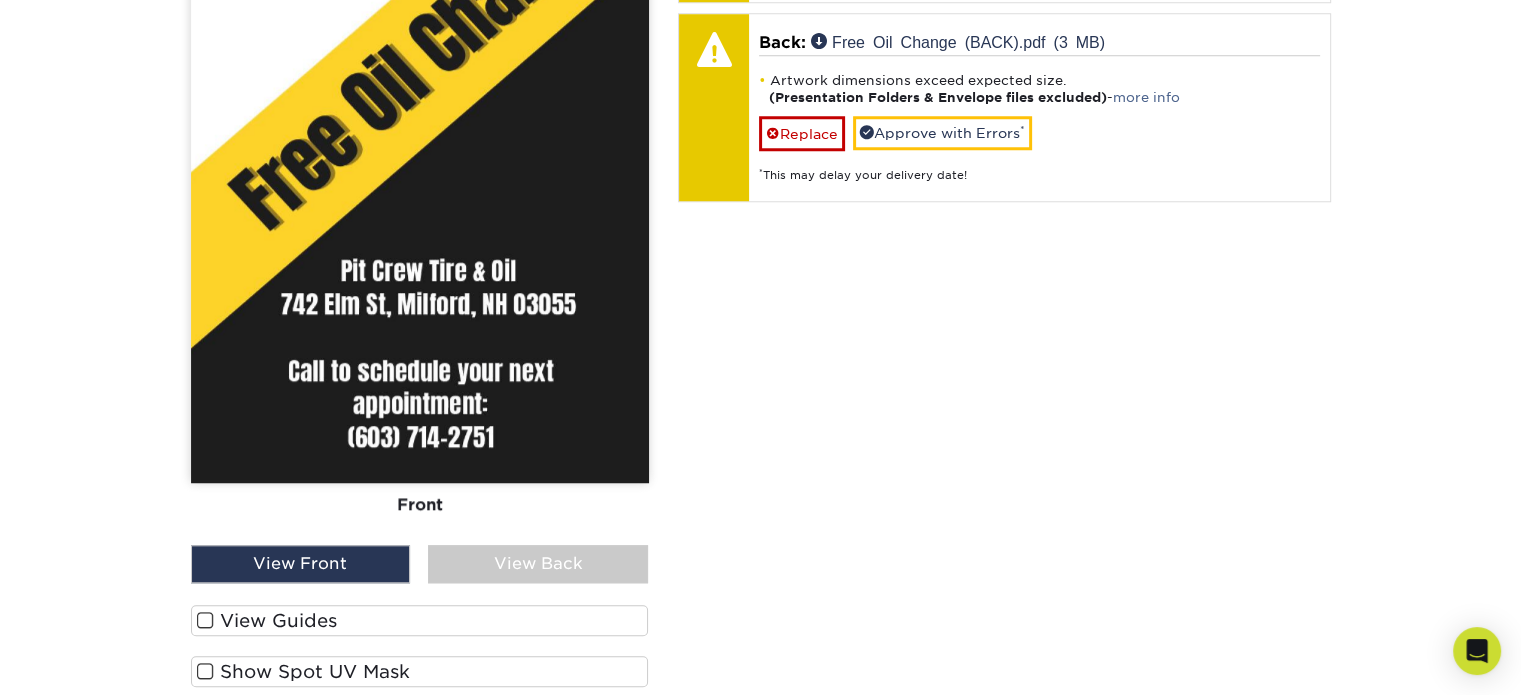 click on "View Guides" at bounding box center [420, 620] 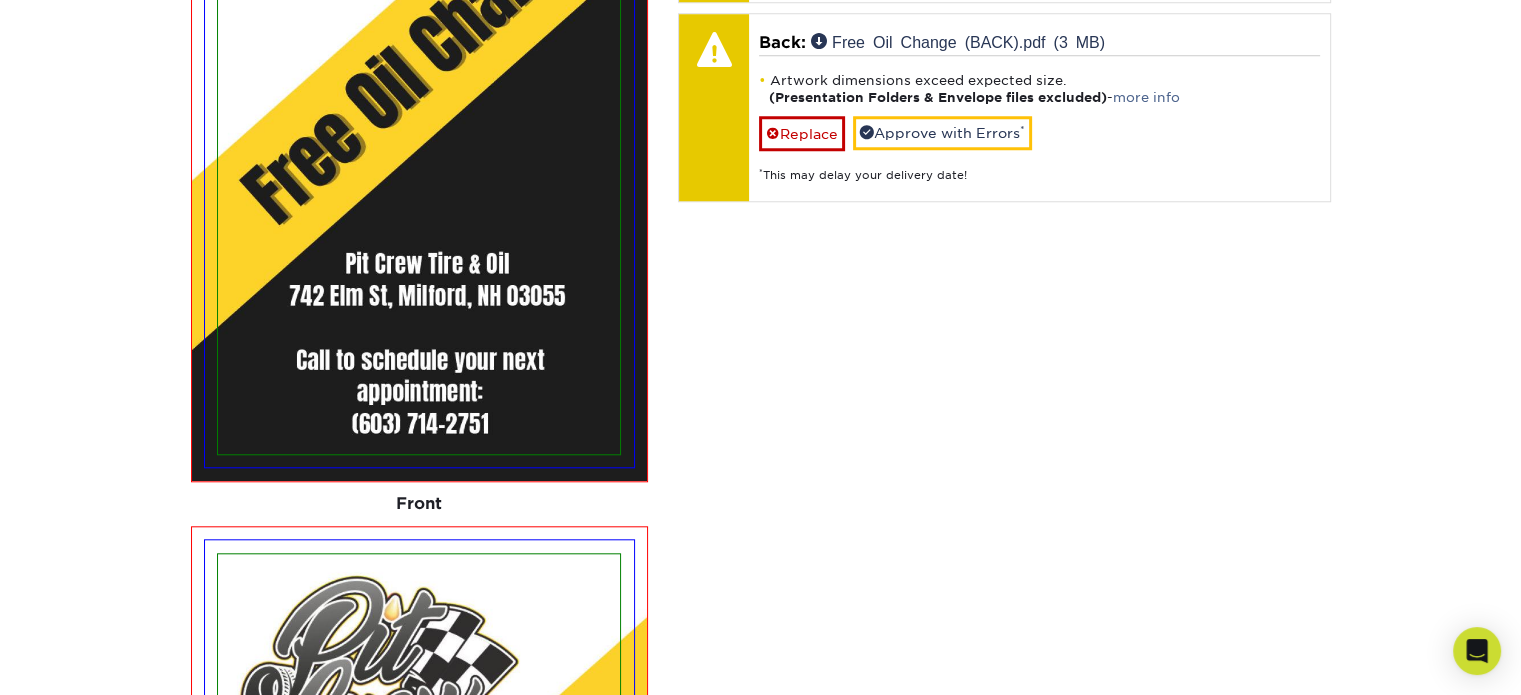 scroll, scrollTop: 2644, scrollLeft: 0, axis: vertical 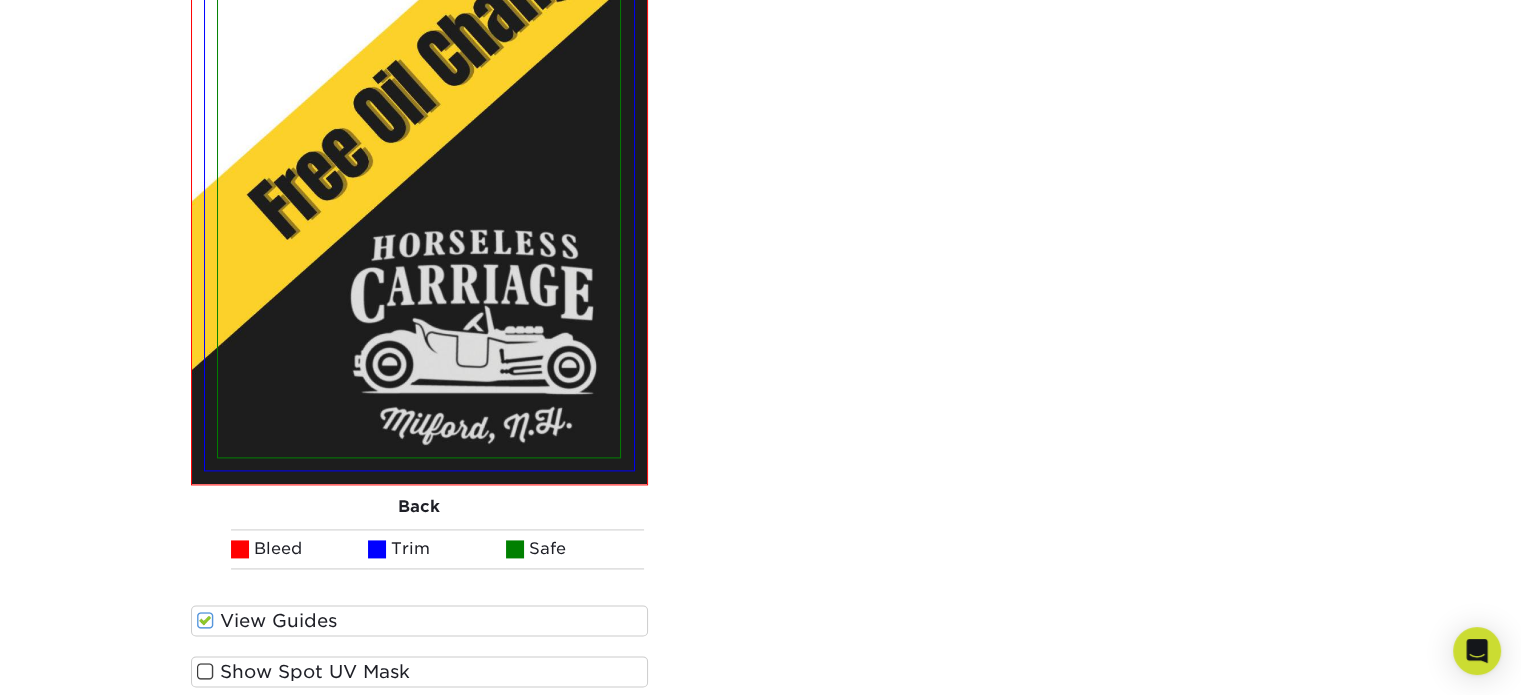 click on "View Guides" at bounding box center (420, 620) 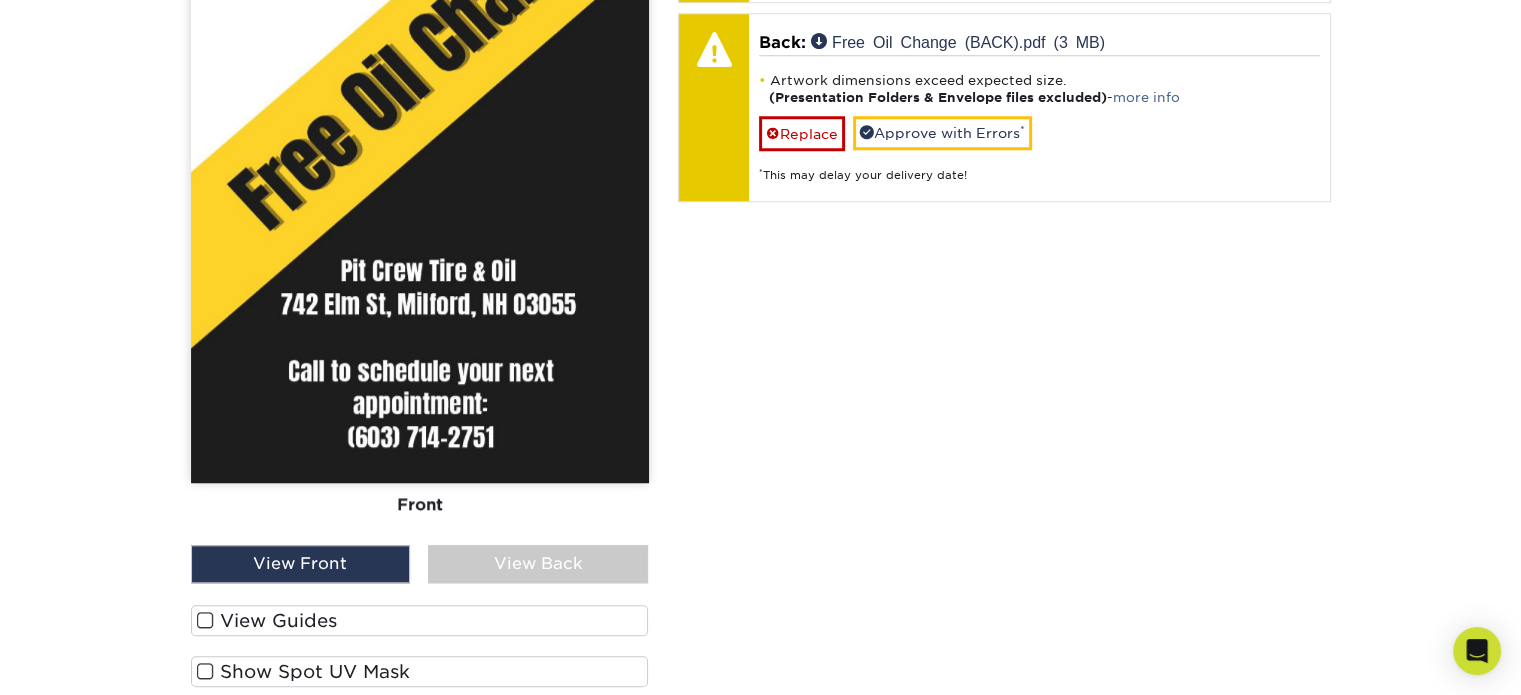 click on "View Guides" at bounding box center [420, 620] 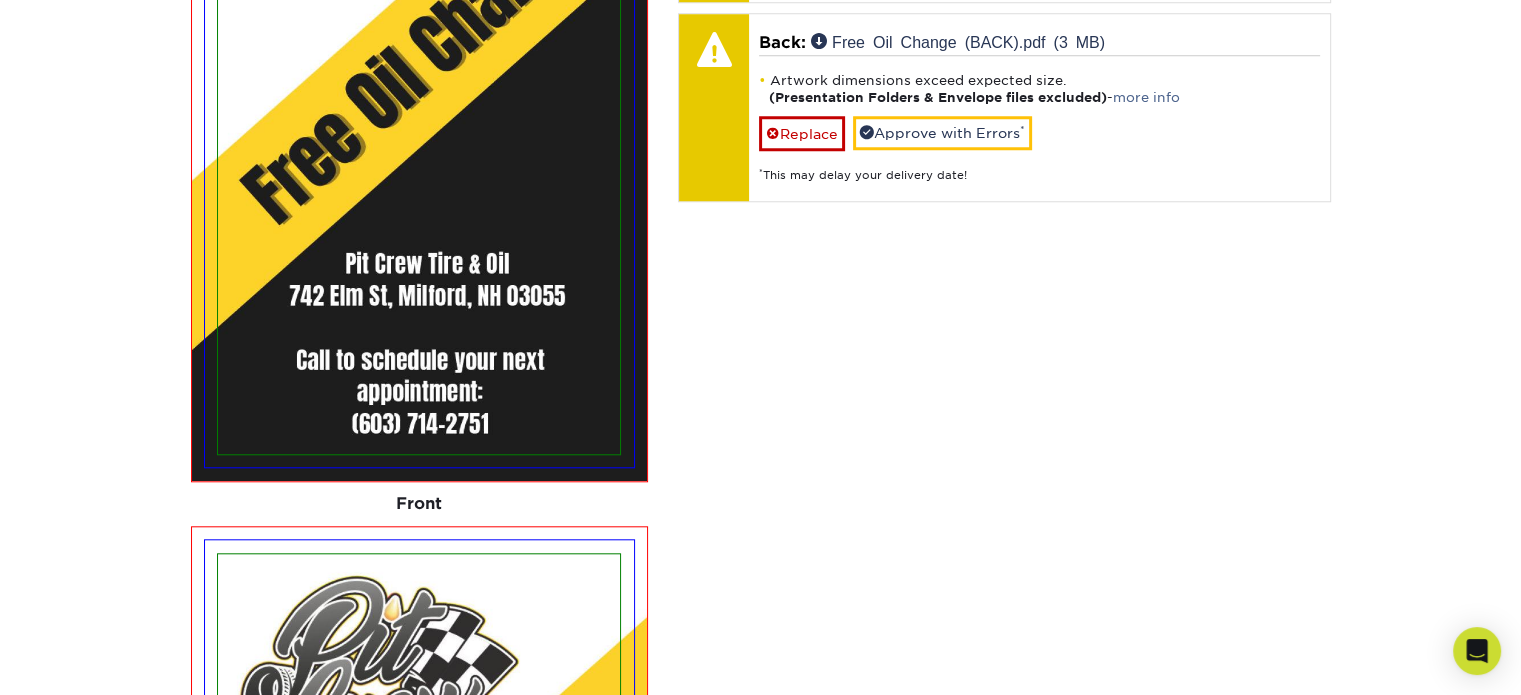 scroll, scrollTop: 2644, scrollLeft: 0, axis: vertical 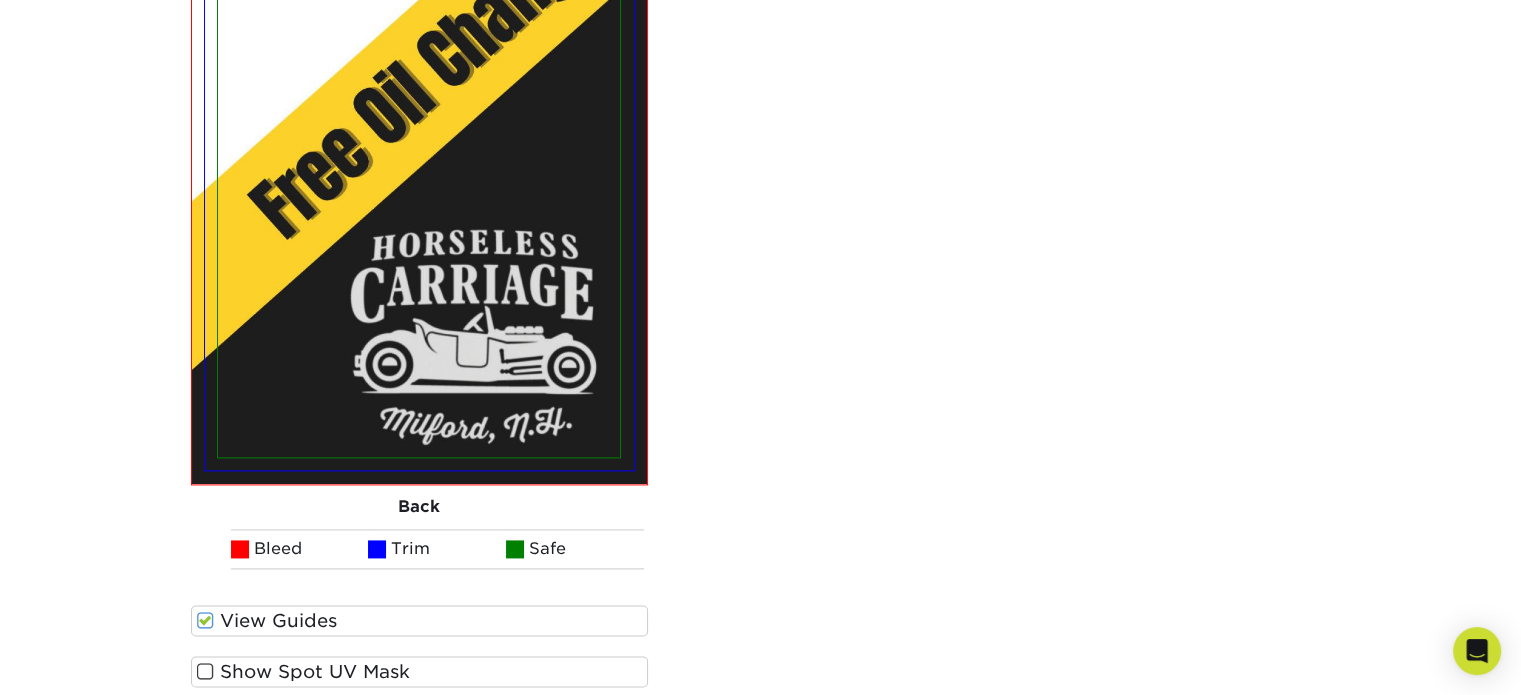 click on "View Guides" at bounding box center [420, 620] 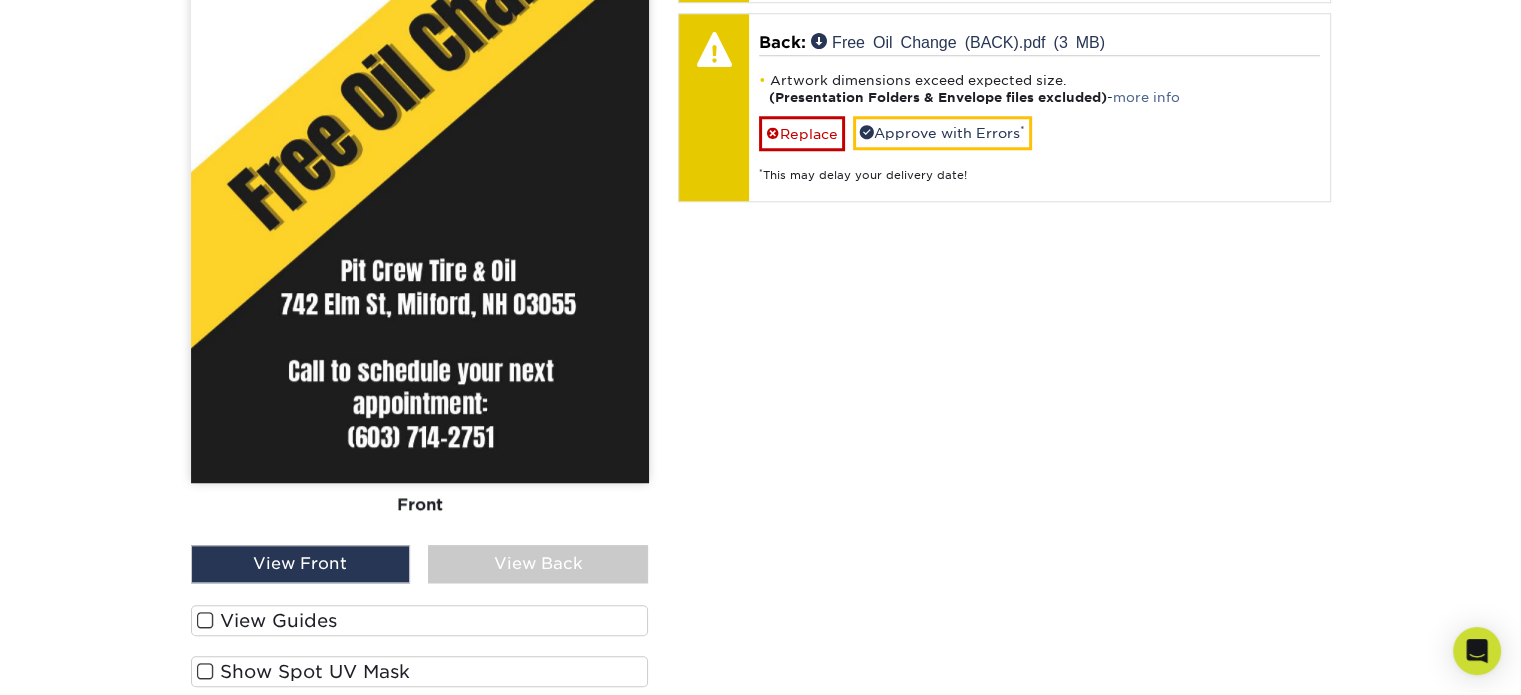 click on "View Guides" at bounding box center (420, 620) 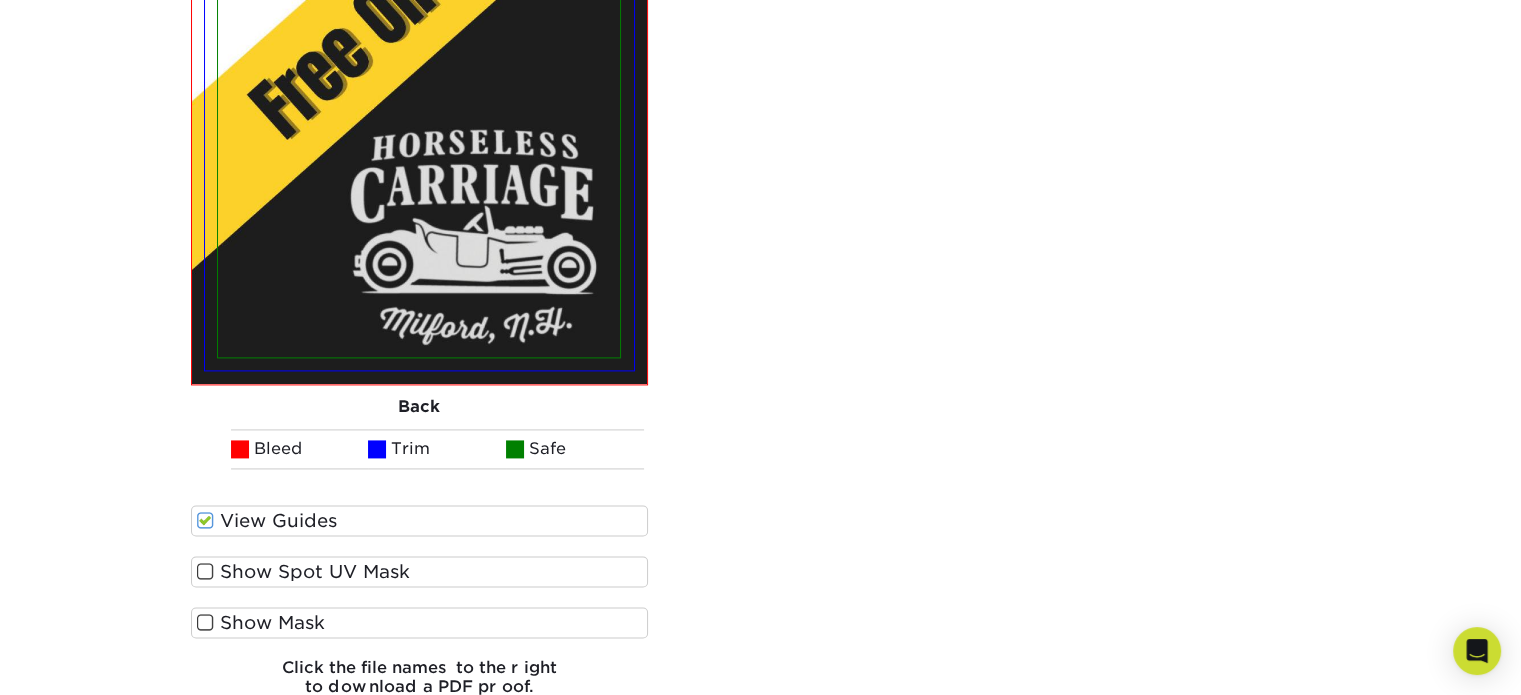click on "View Guides" at bounding box center [420, 520] 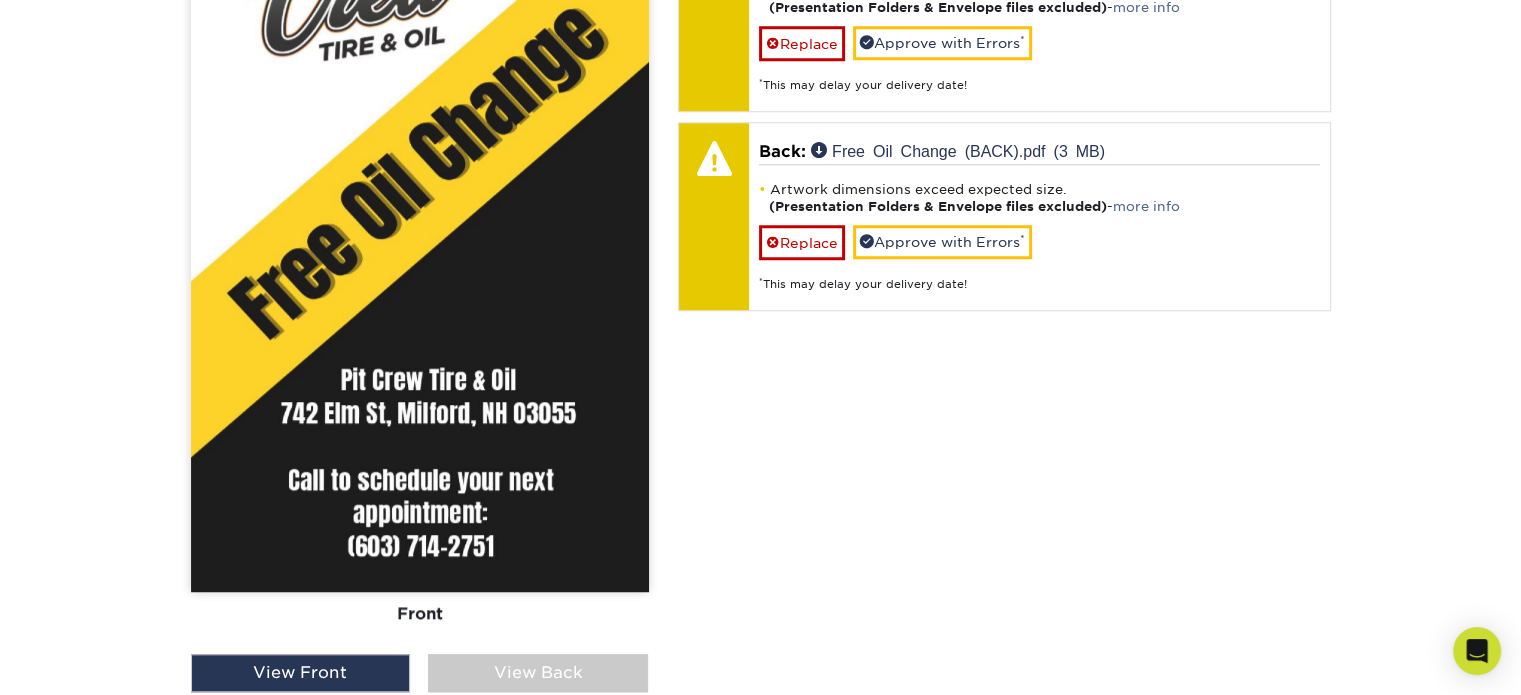 scroll, scrollTop: 1824, scrollLeft: 0, axis: vertical 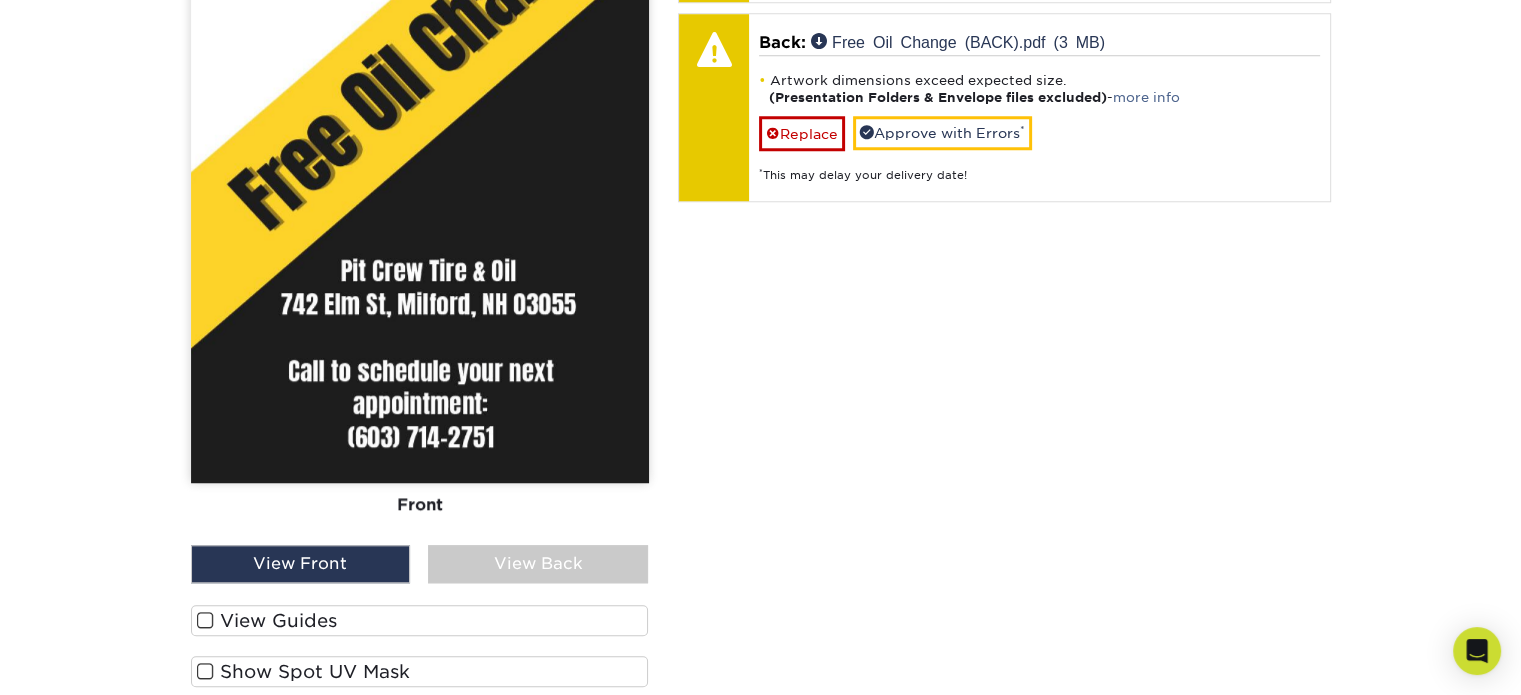 click on "View Back" at bounding box center (538, 564) 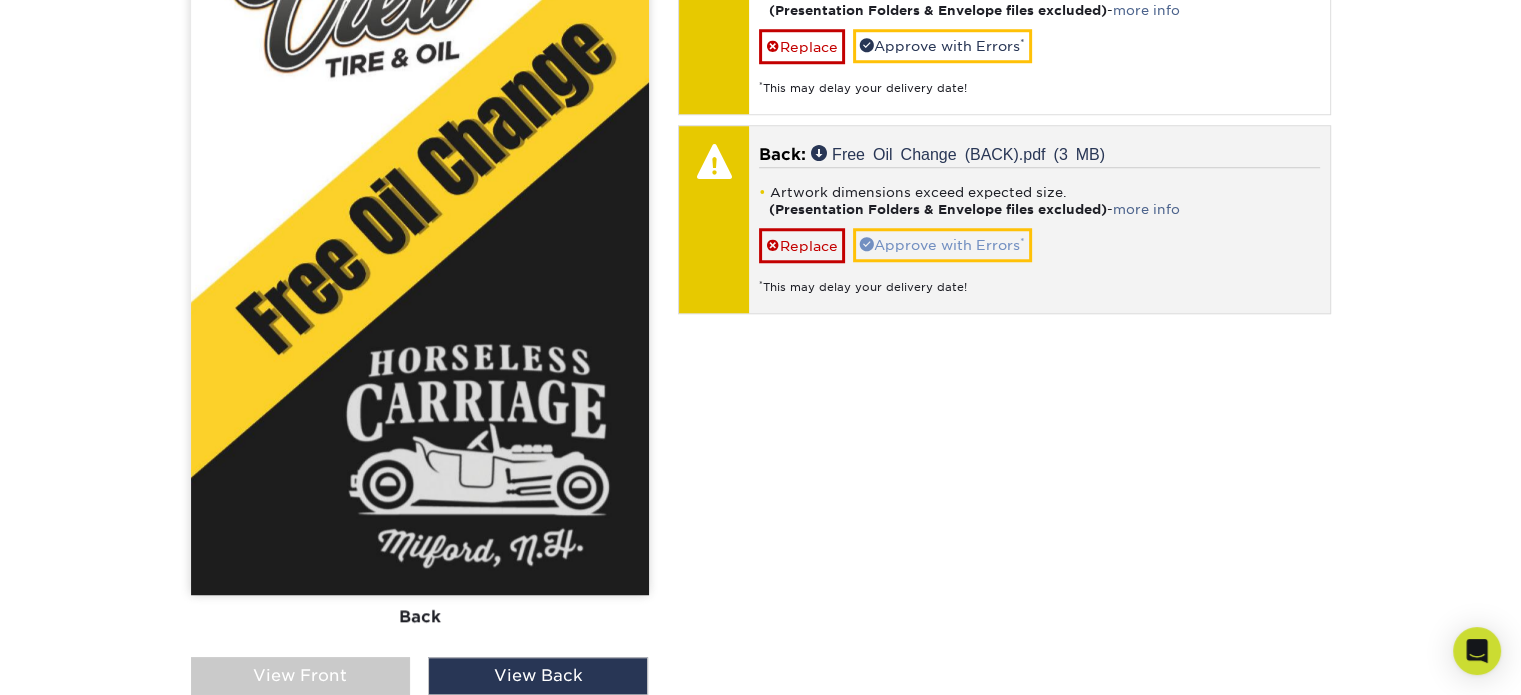 scroll, scrollTop: 1824, scrollLeft: 0, axis: vertical 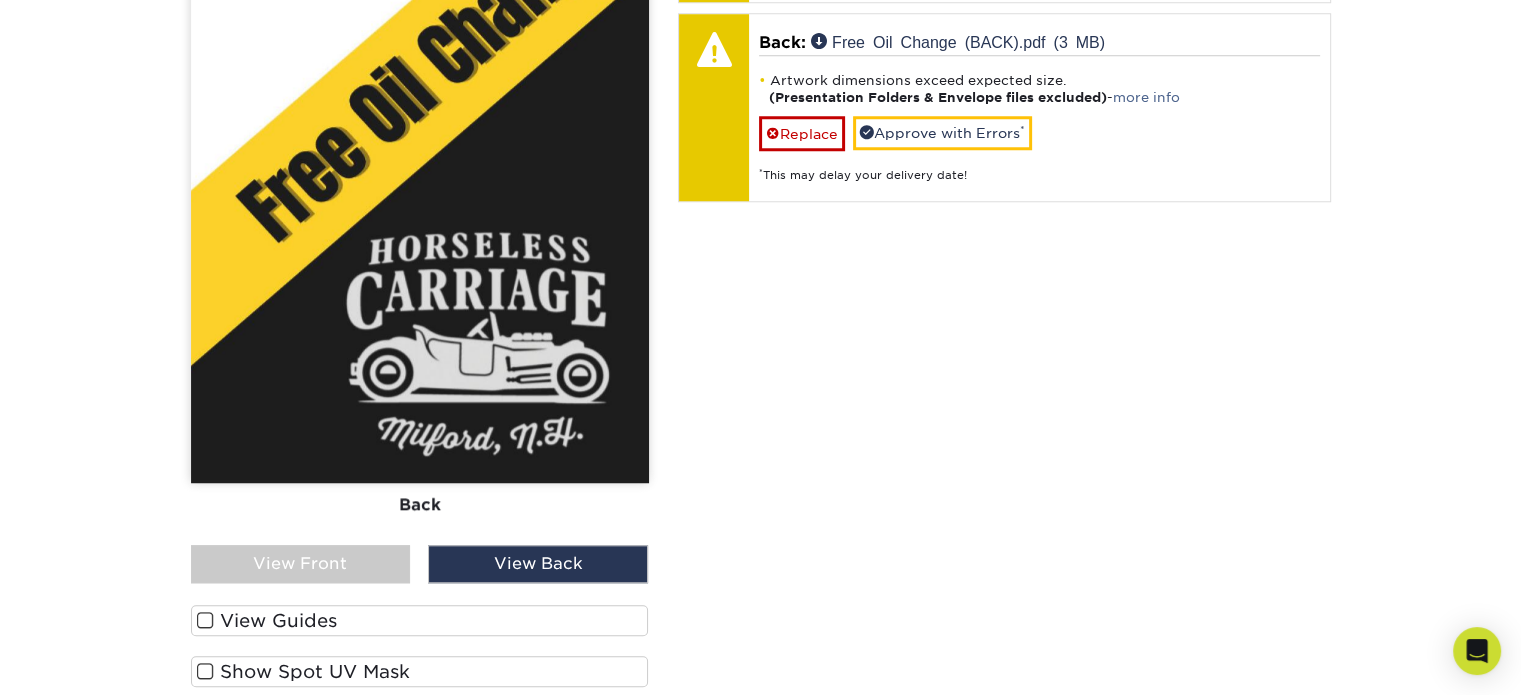 click on "View Front" at bounding box center (301, 564) 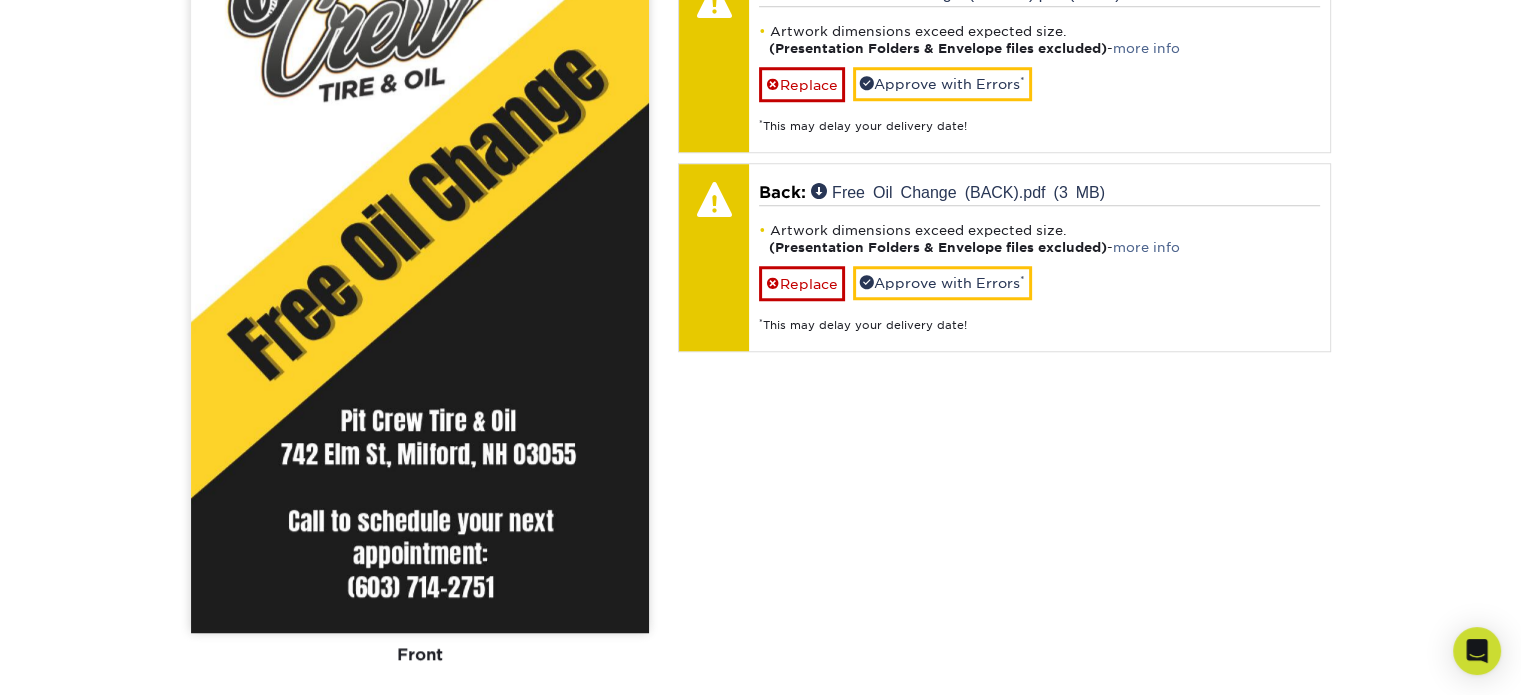 scroll, scrollTop: 1724, scrollLeft: 0, axis: vertical 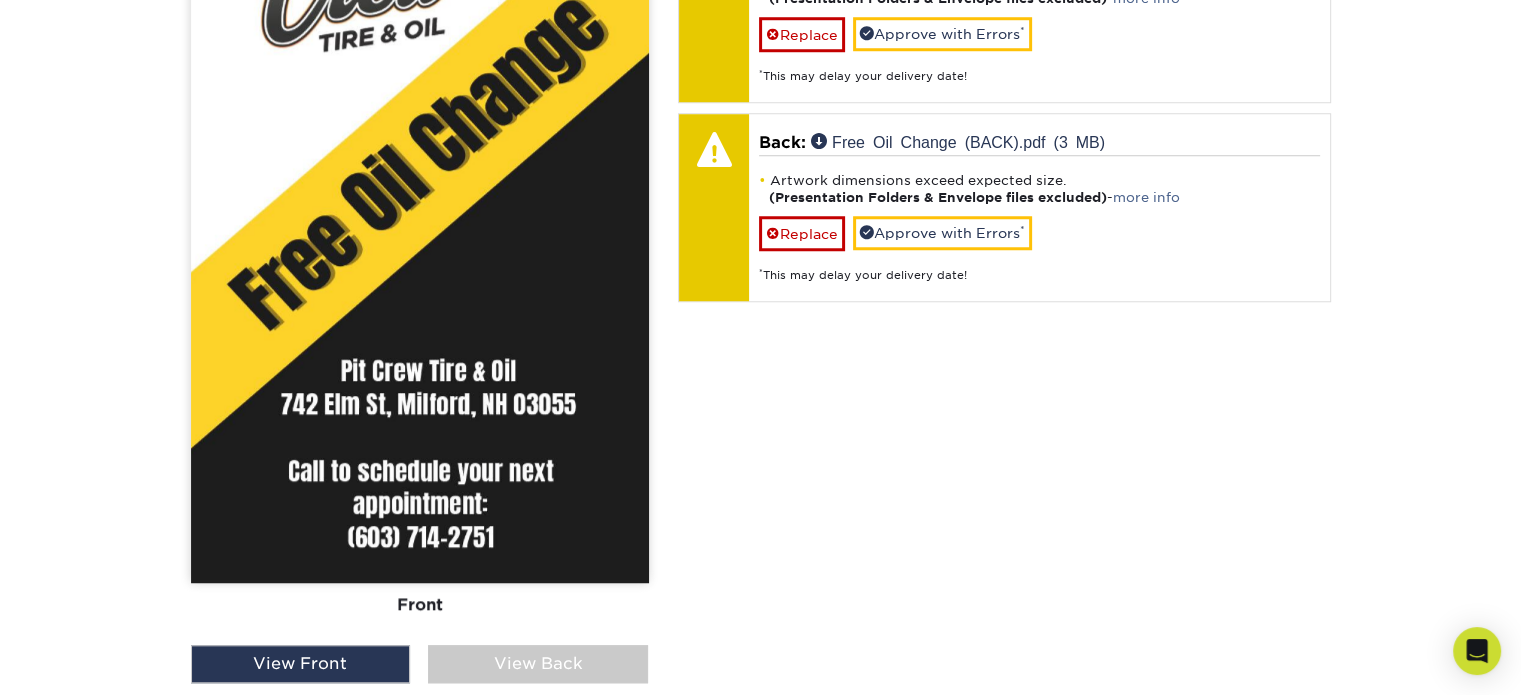 click on "View Back" at bounding box center [538, 664] 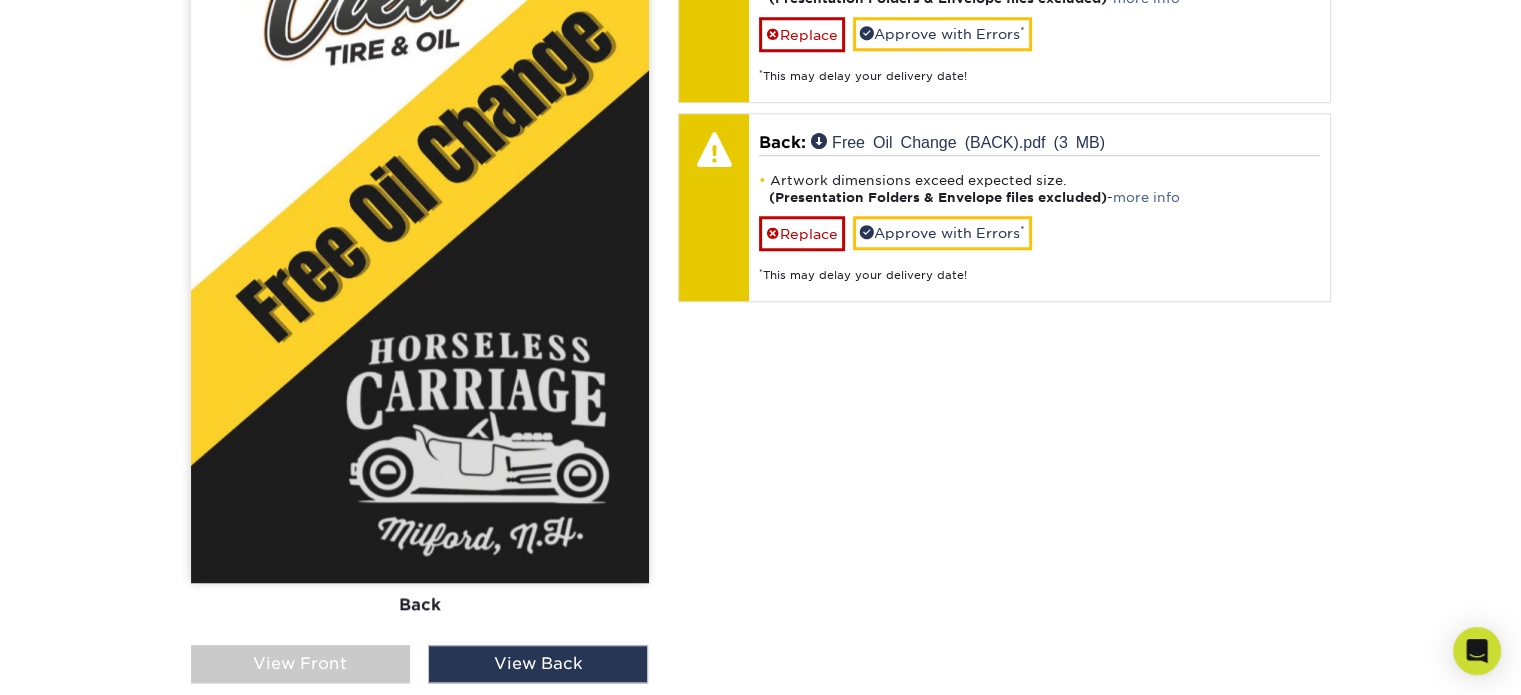 click on "View Front" at bounding box center (301, 664) 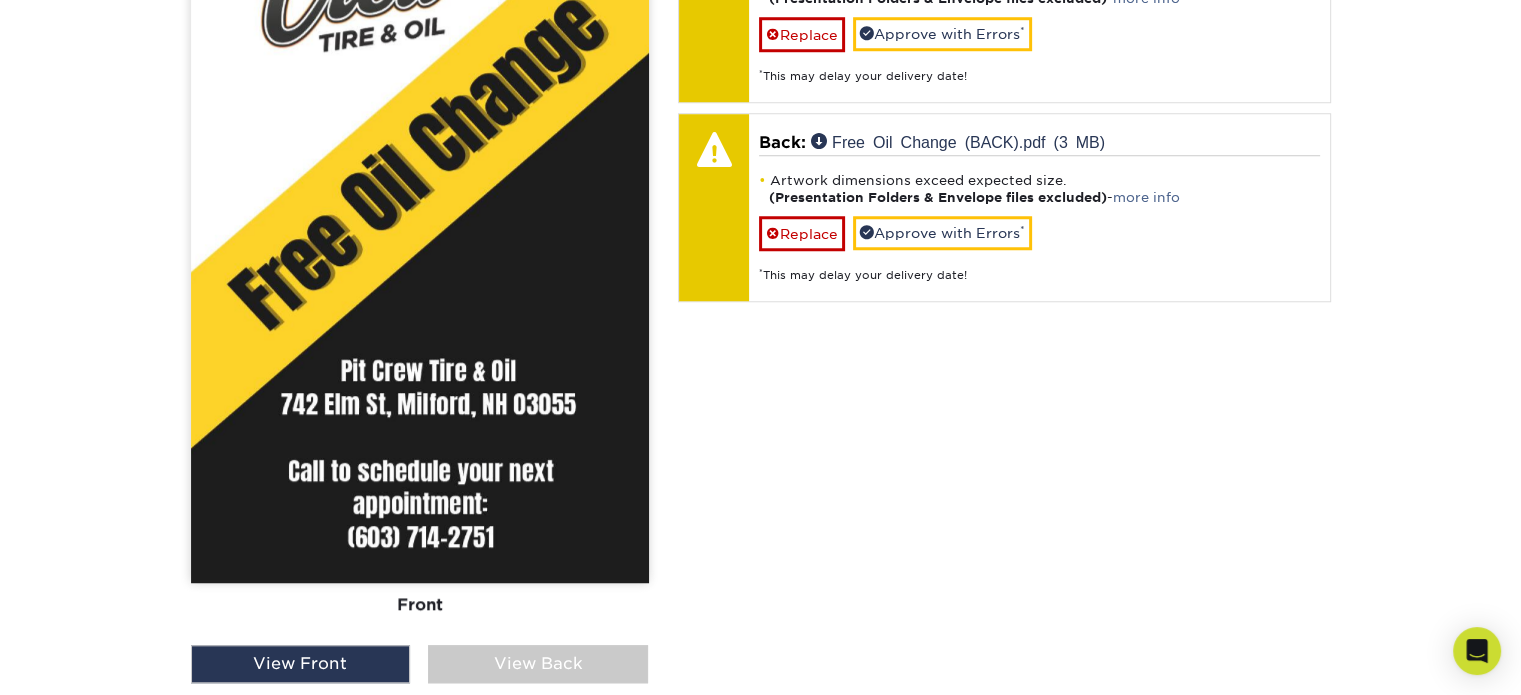 click on "View Back" at bounding box center (538, 664) 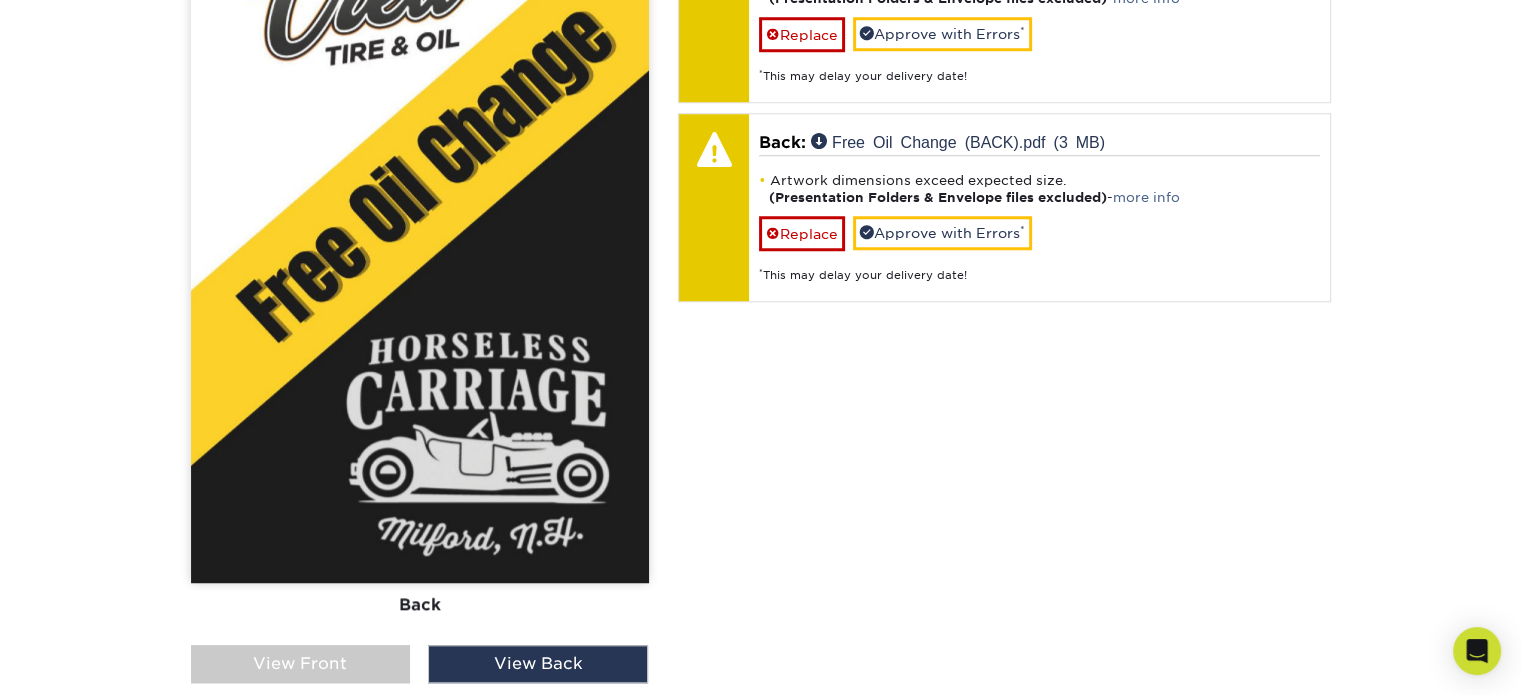 click on "View Front" at bounding box center [301, 664] 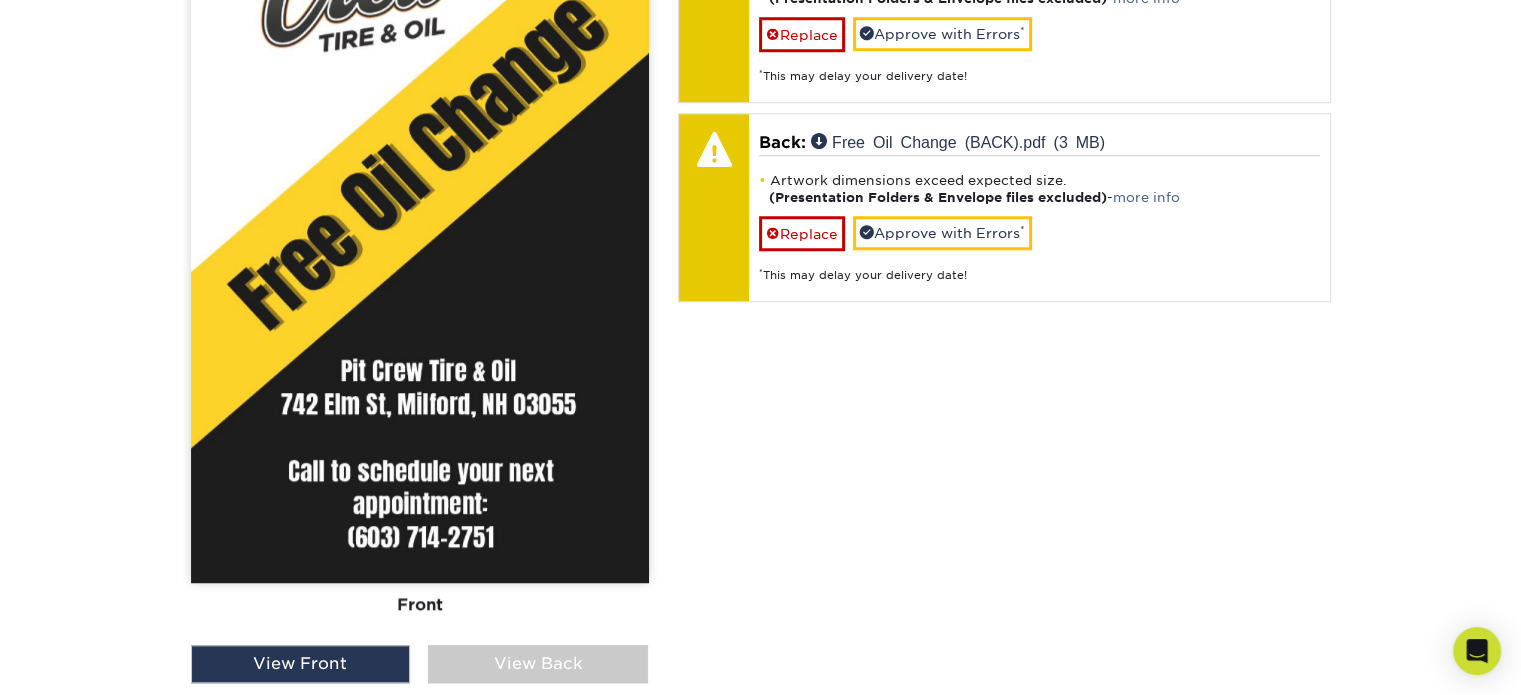 click on "View Back" at bounding box center [538, 664] 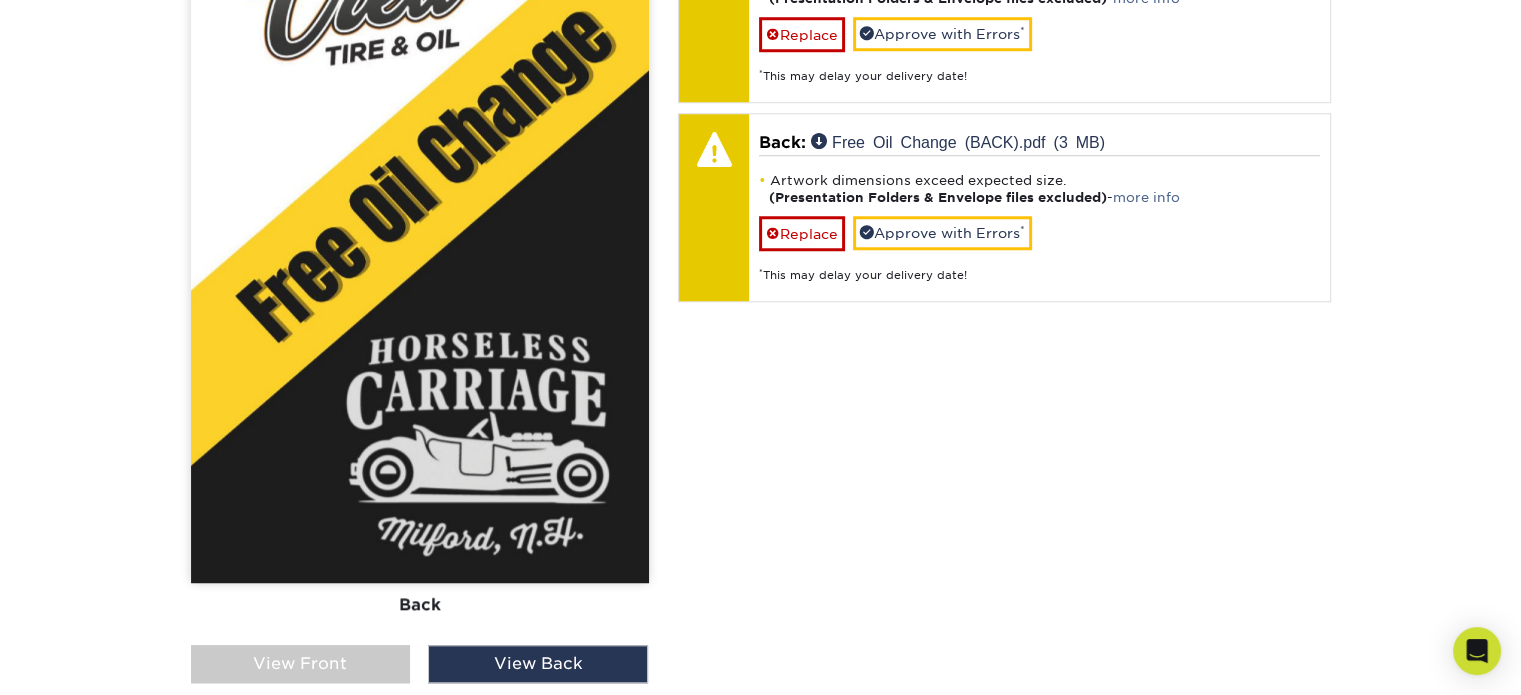 click on "View Front" at bounding box center [301, 664] 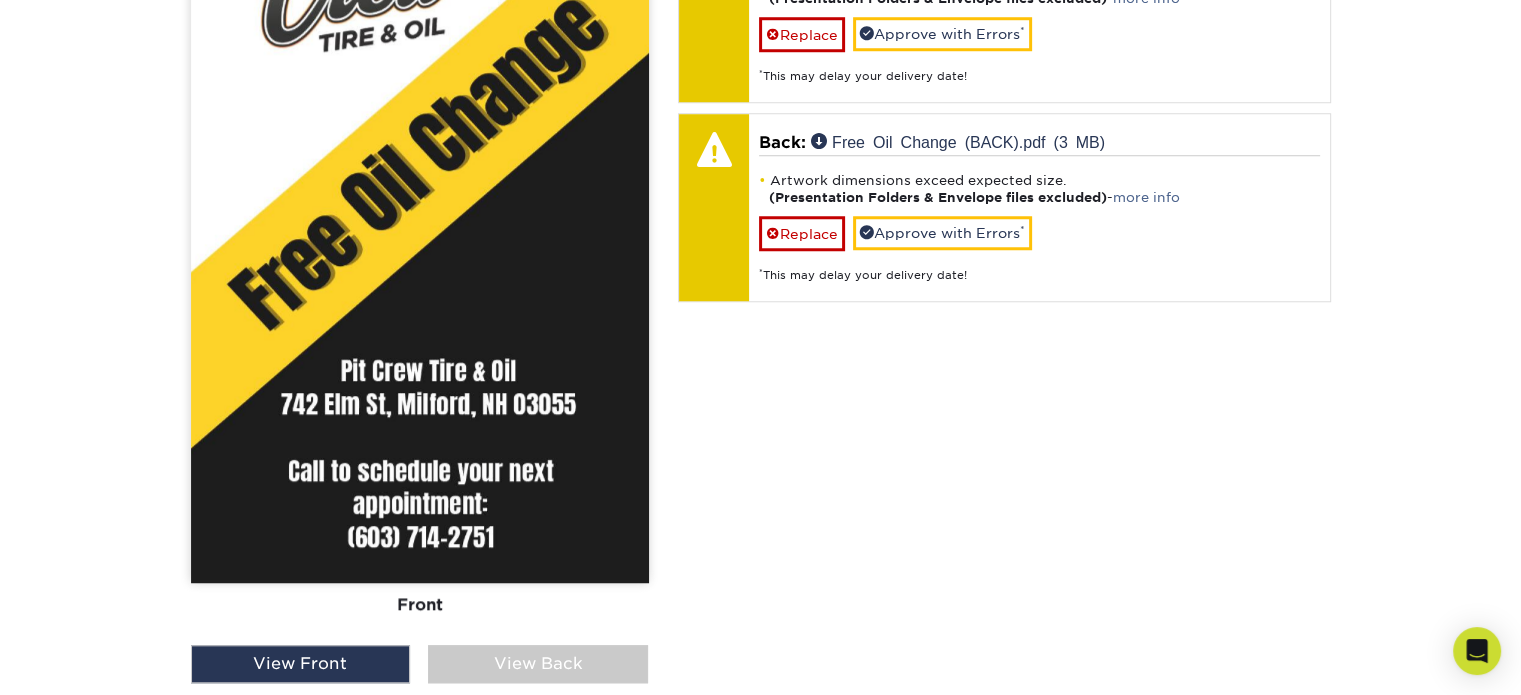 click on "View Back" at bounding box center (538, 664) 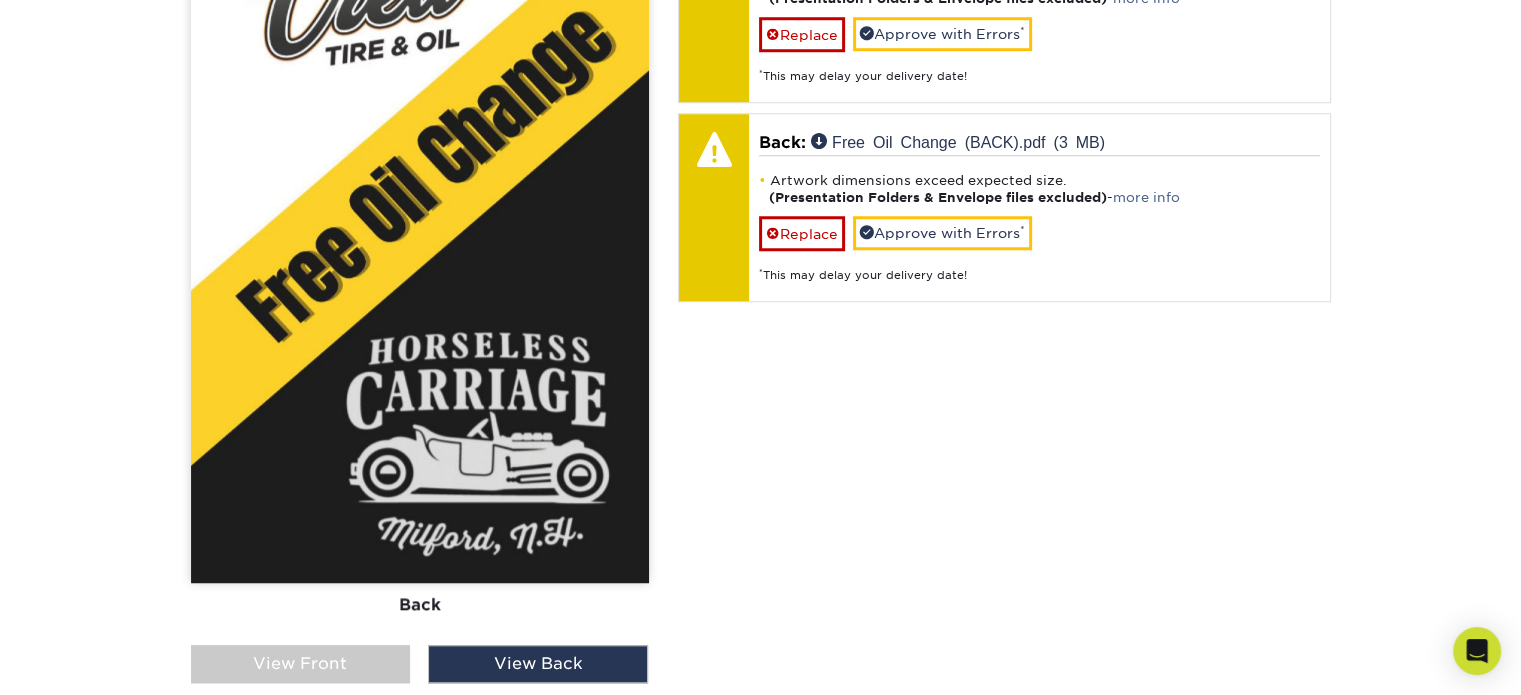 click on "View Front" at bounding box center (301, 664) 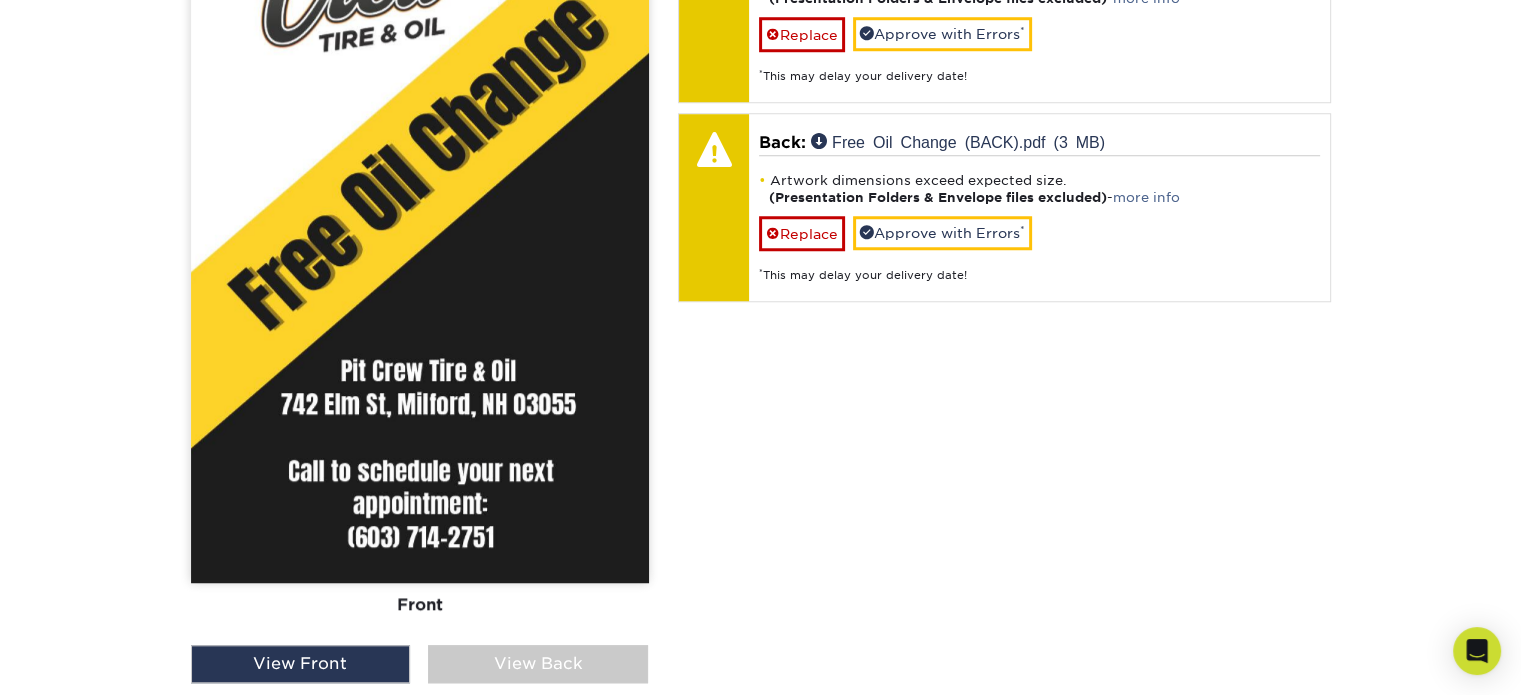 click on "View Back" at bounding box center (538, 664) 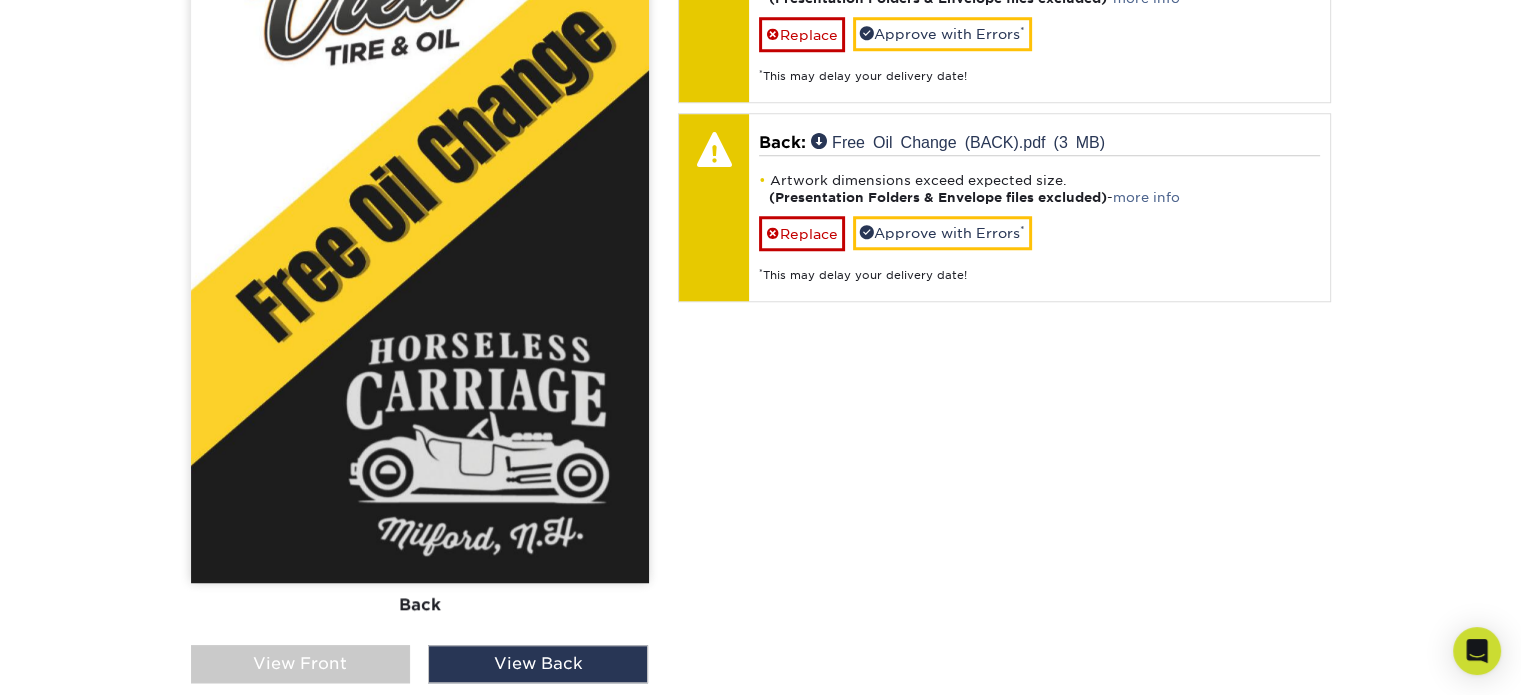 click on "View Back" at bounding box center [538, 664] 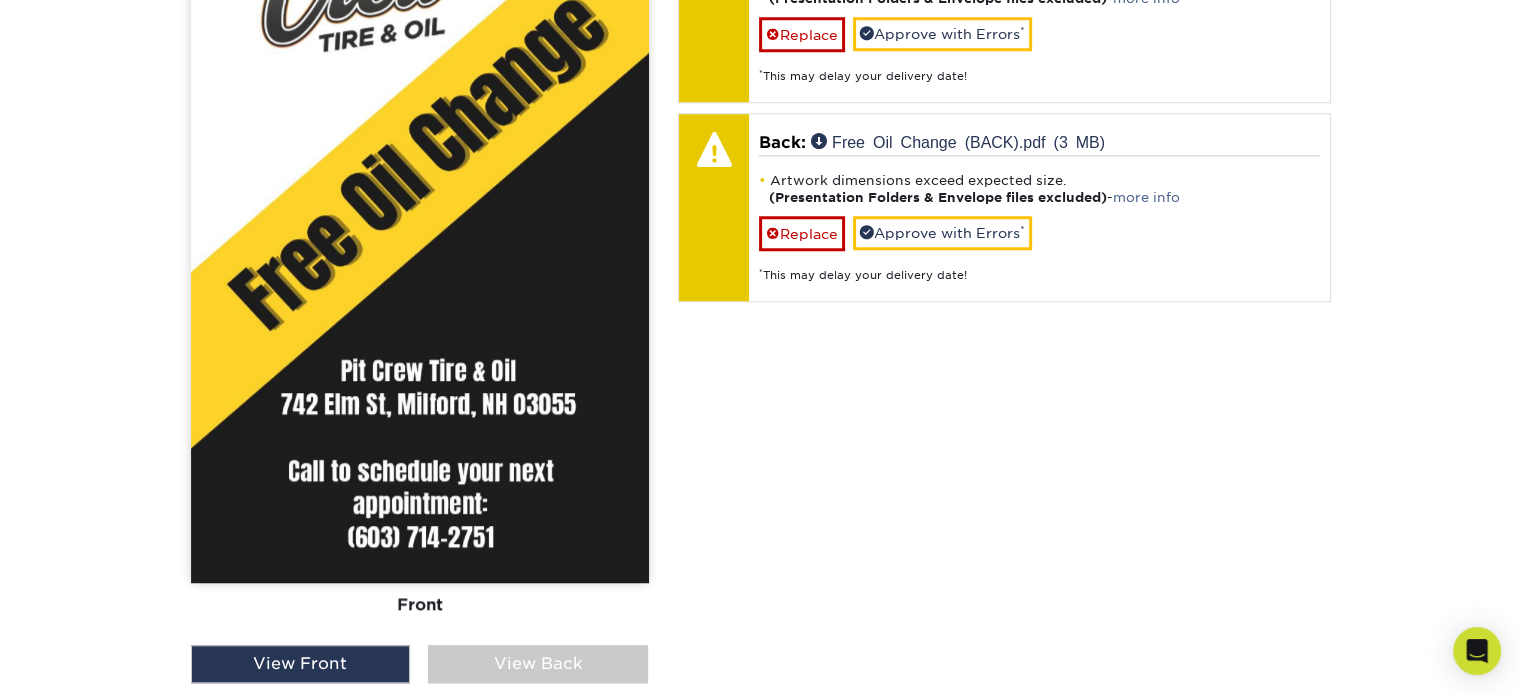 click on "Front
Back
View Front
View Back
Front Back" at bounding box center [420, 358] 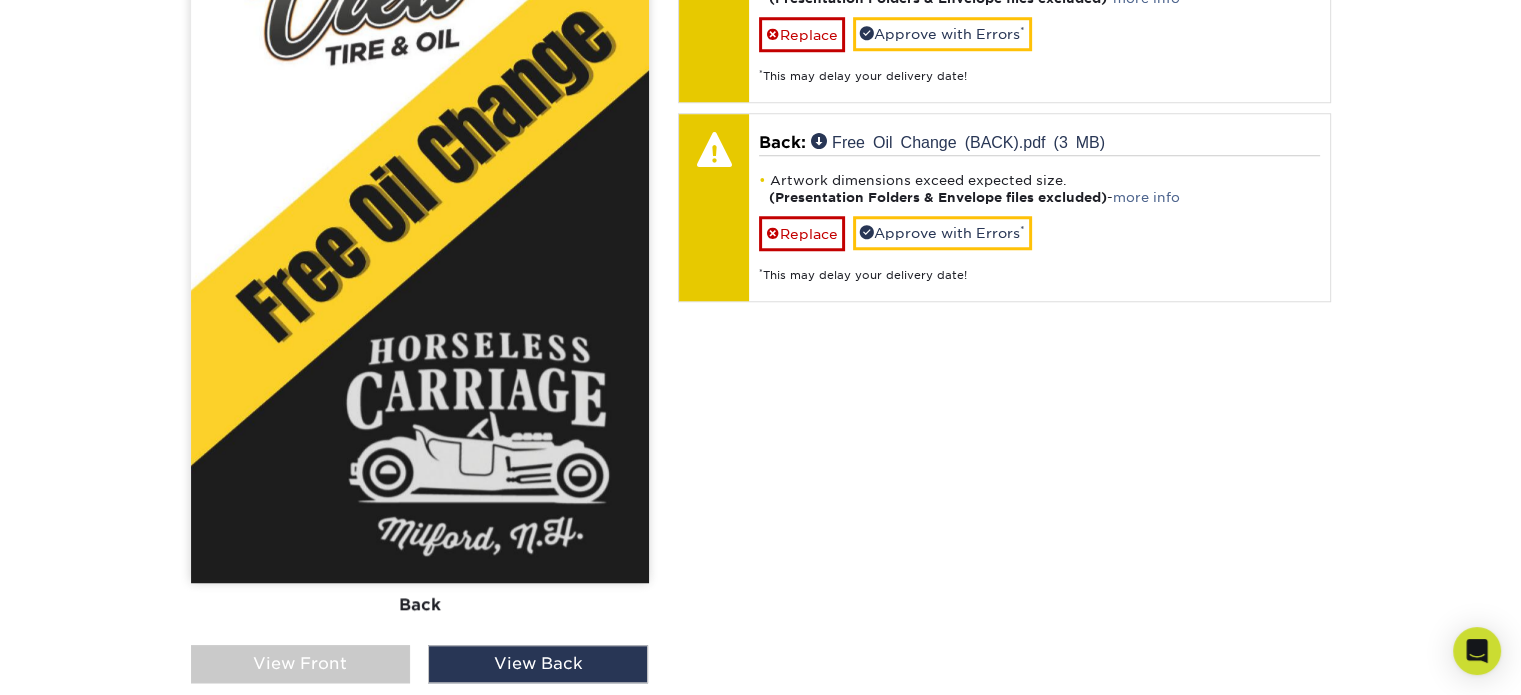 click on "View Front" at bounding box center (301, 664) 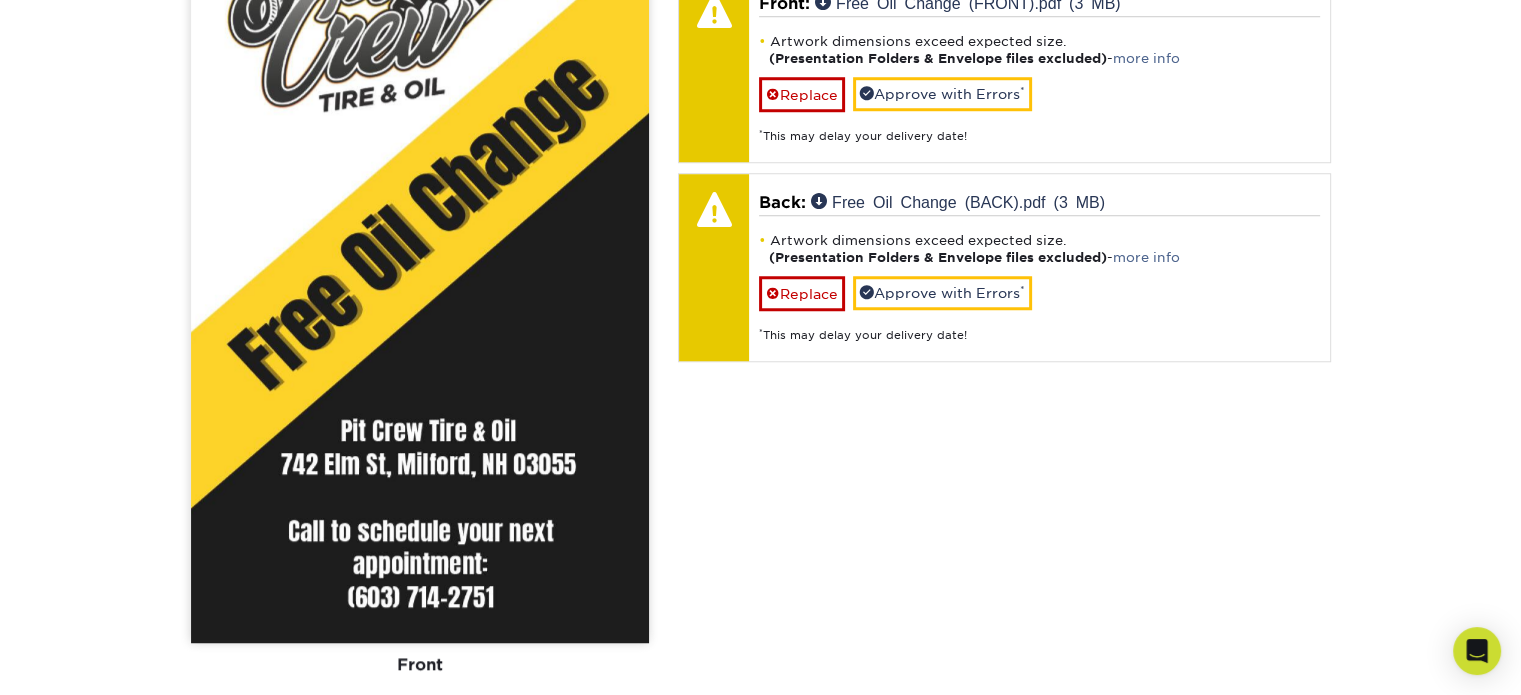 scroll, scrollTop: 1724, scrollLeft: 0, axis: vertical 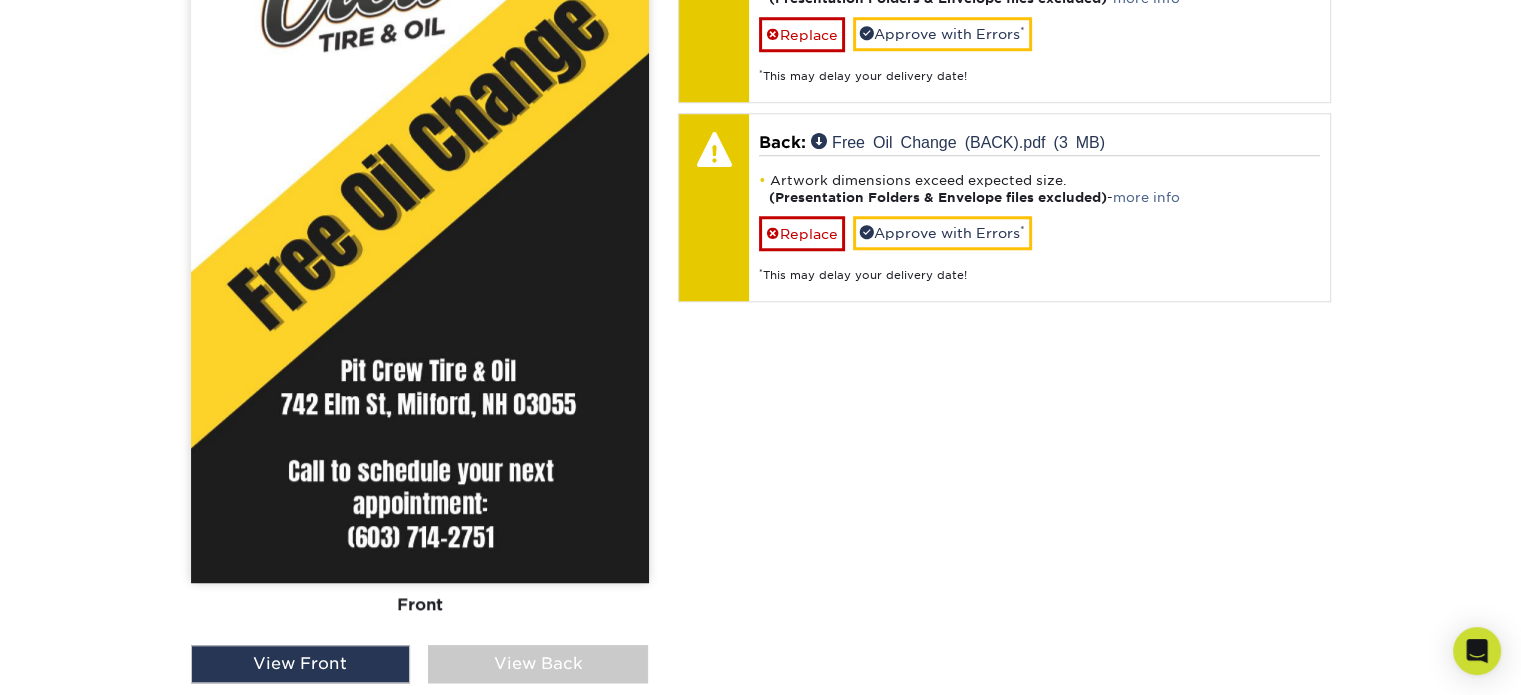 click on "View Back" at bounding box center (538, 664) 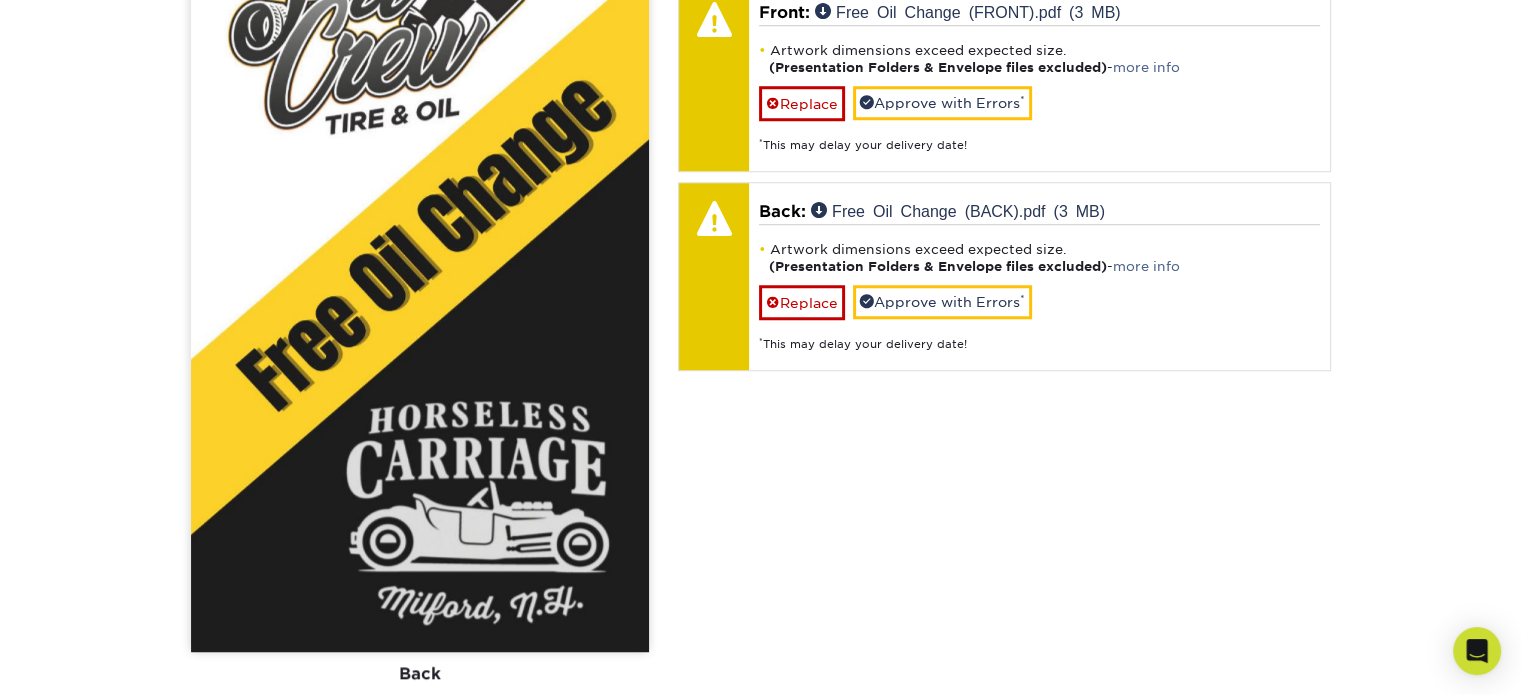 scroll, scrollTop: 1424, scrollLeft: 0, axis: vertical 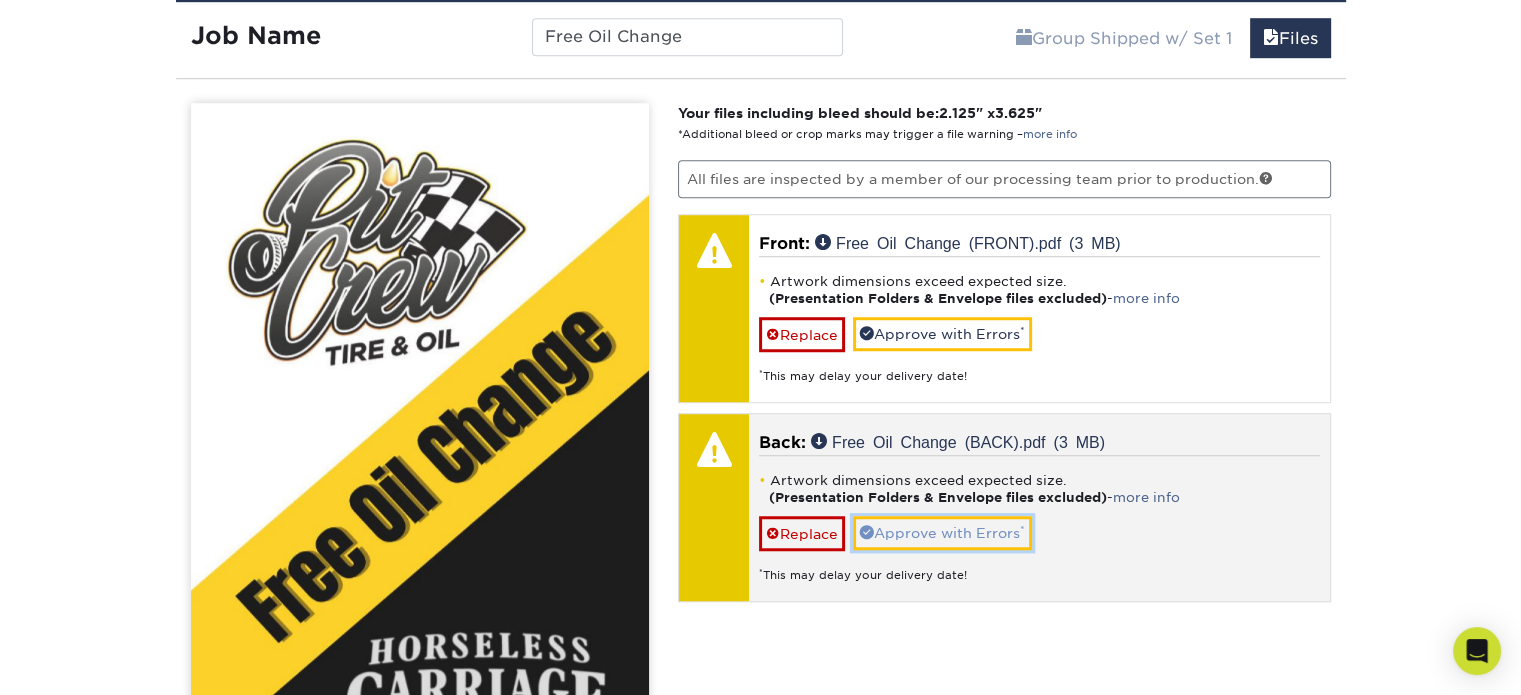click on "Approve with Errors *" at bounding box center (942, 533) 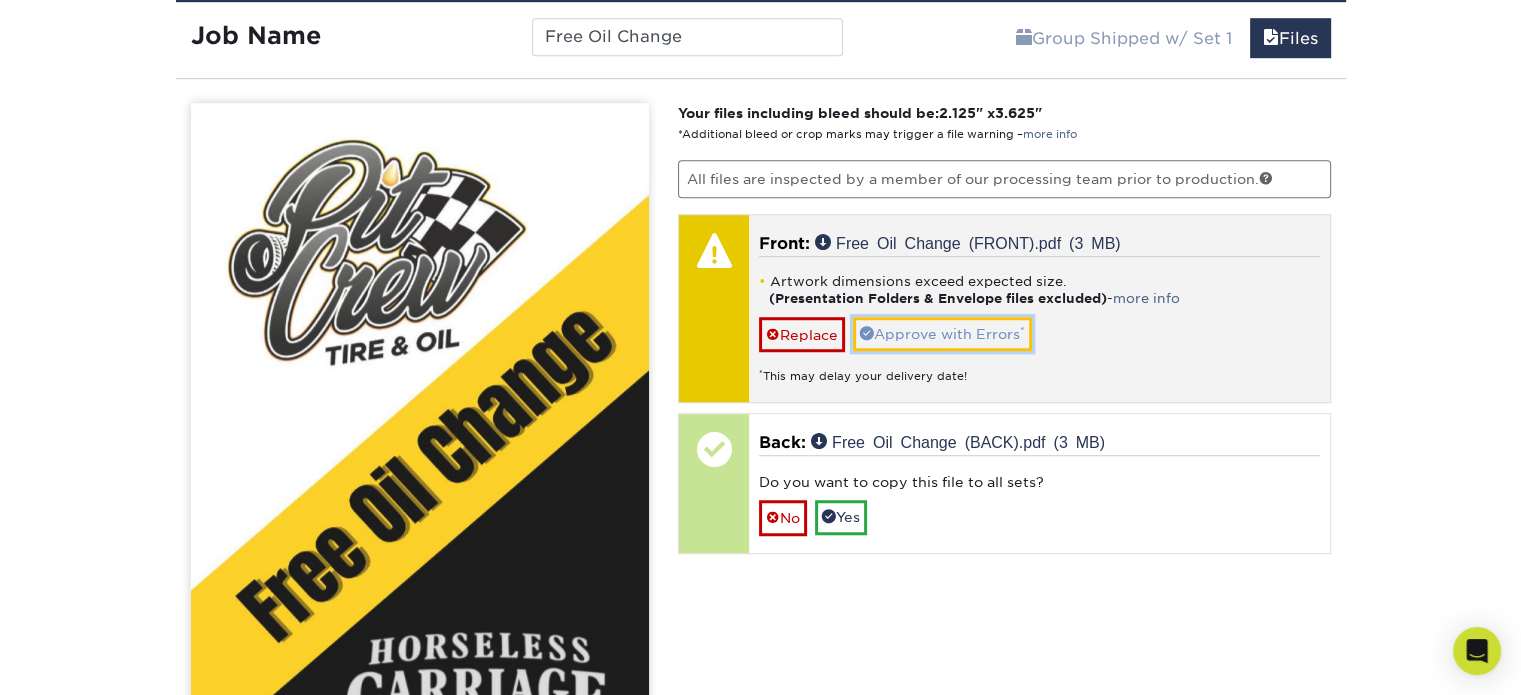click on "Approve with Errors *" at bounding box center [942, 334] 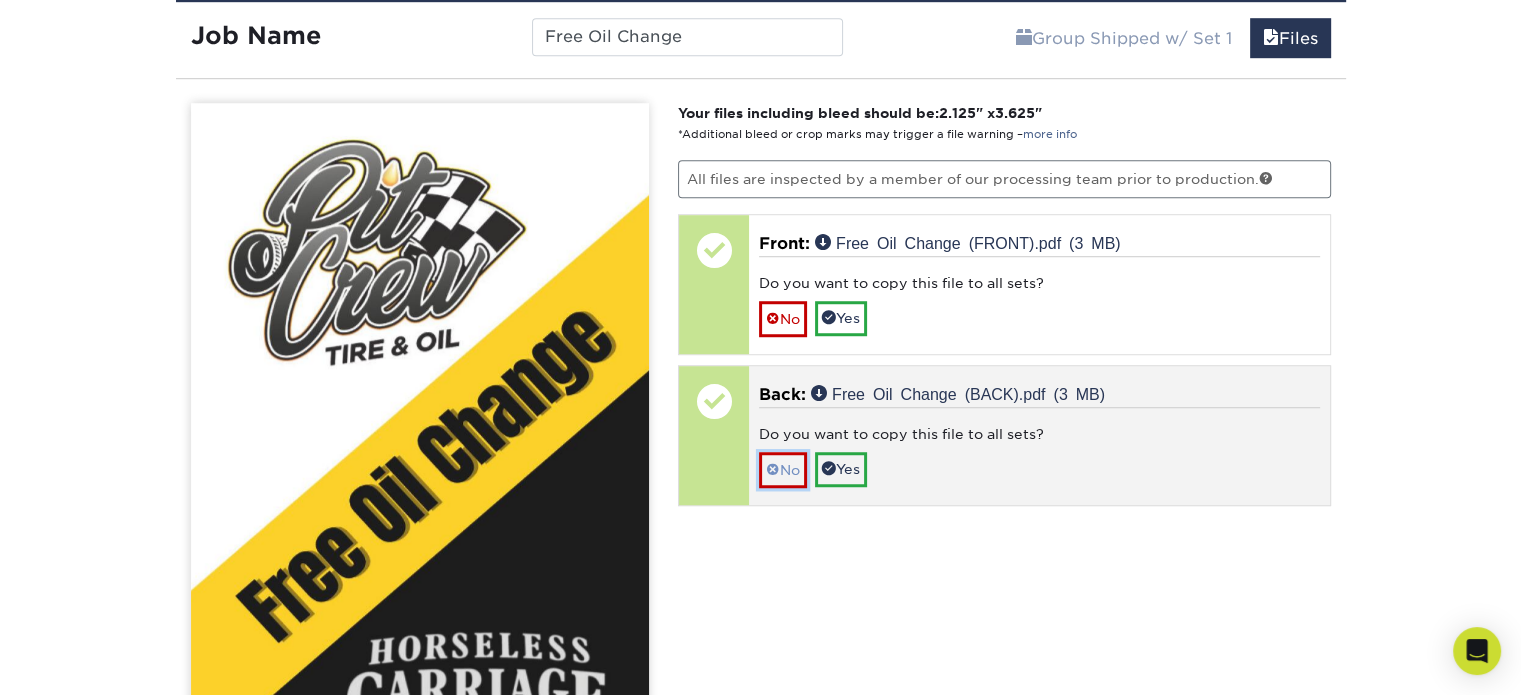 click at bounding box center (773, 470) 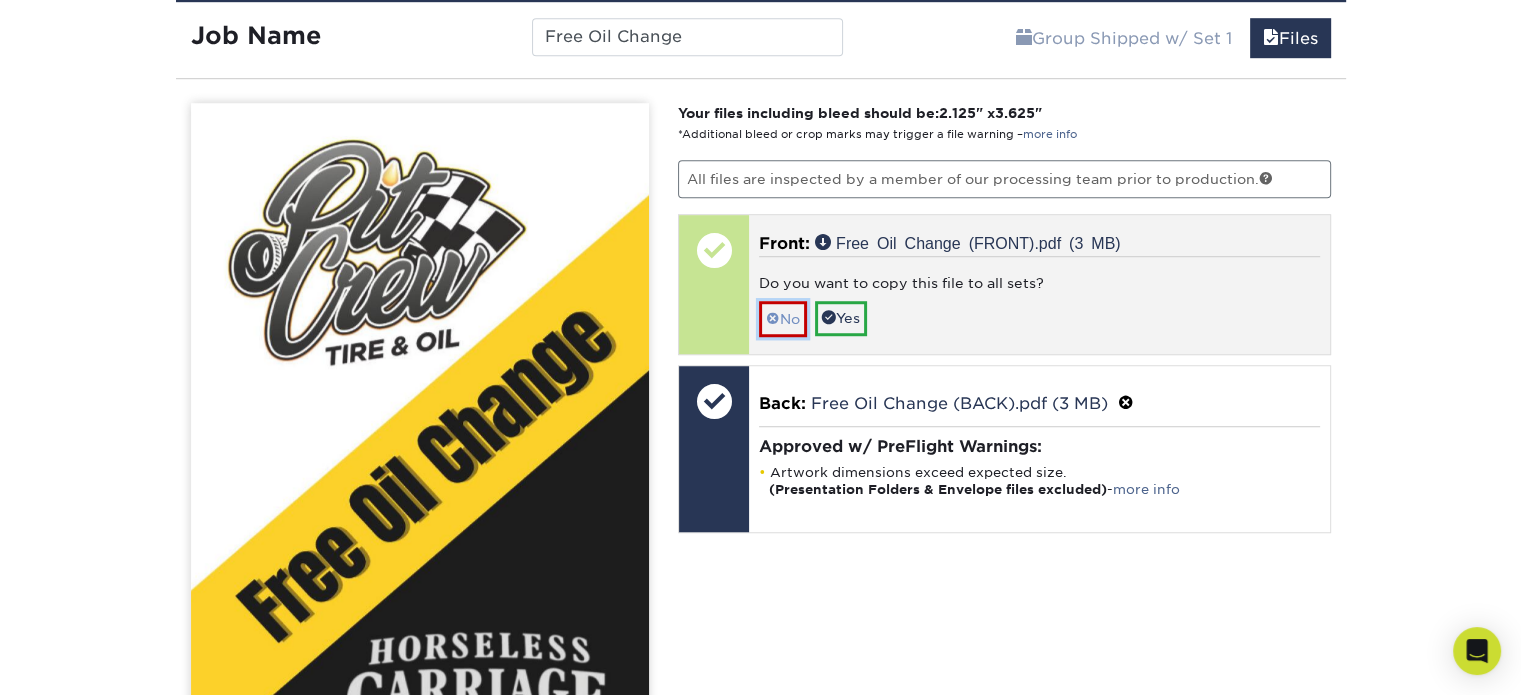 click at bounding box center [773, 319] 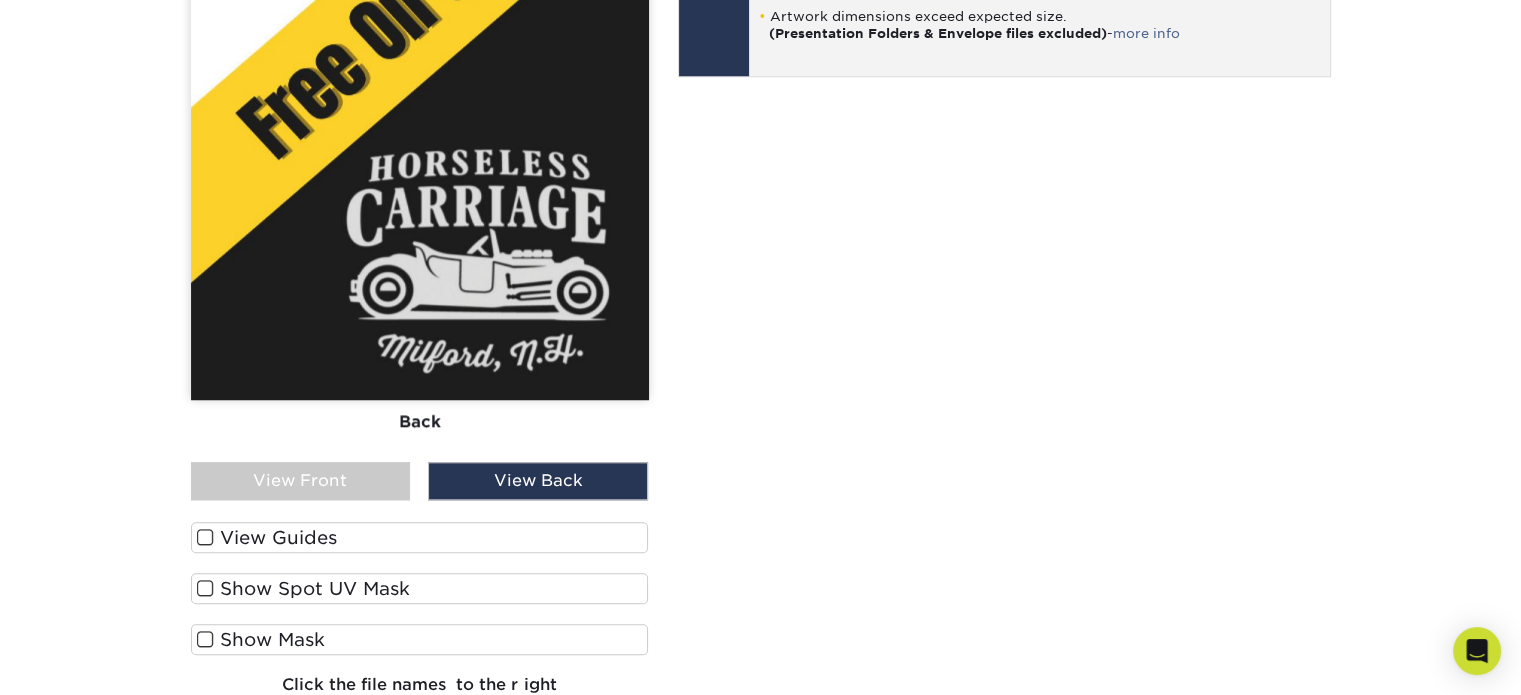 scroll, scrollTop: 2124, scrollLeft: 0, axis: vertical 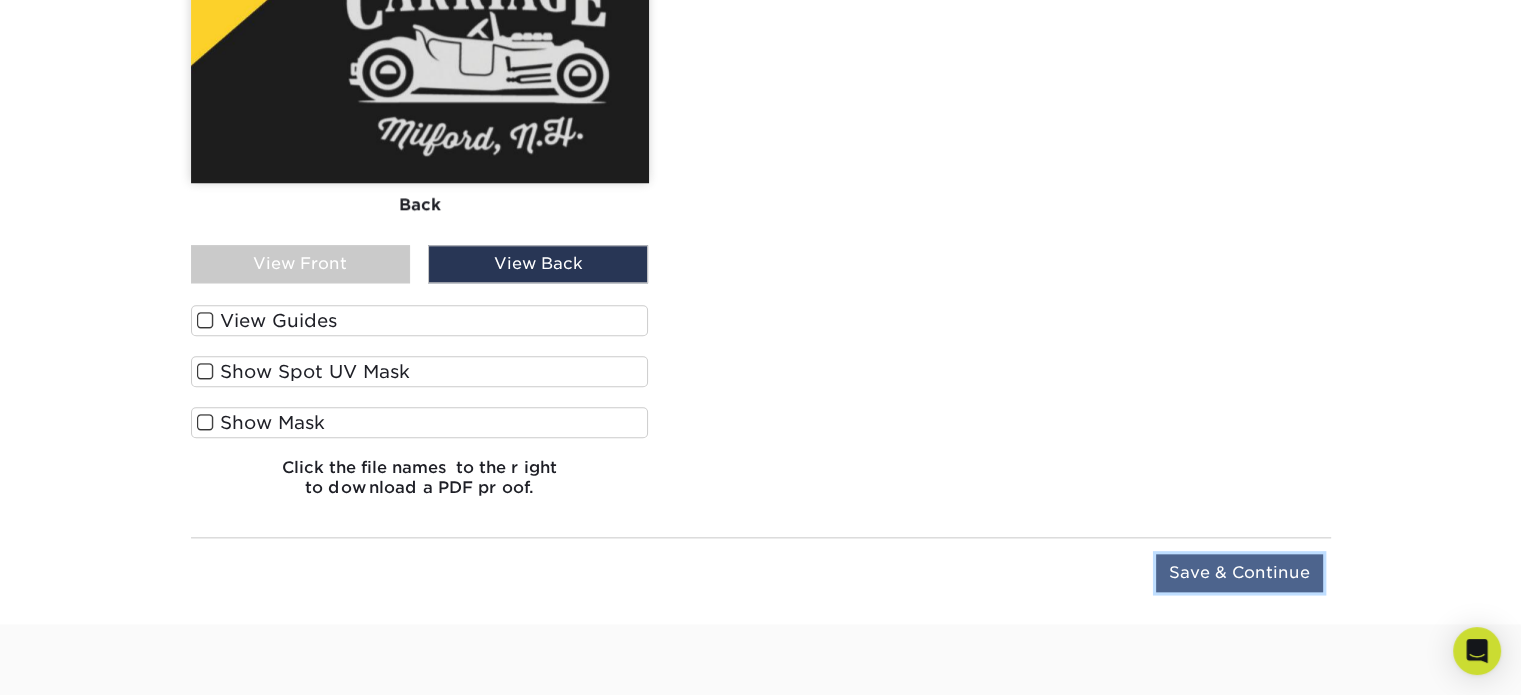 click on "Save & Continue" at bounding box center (1239, 573) 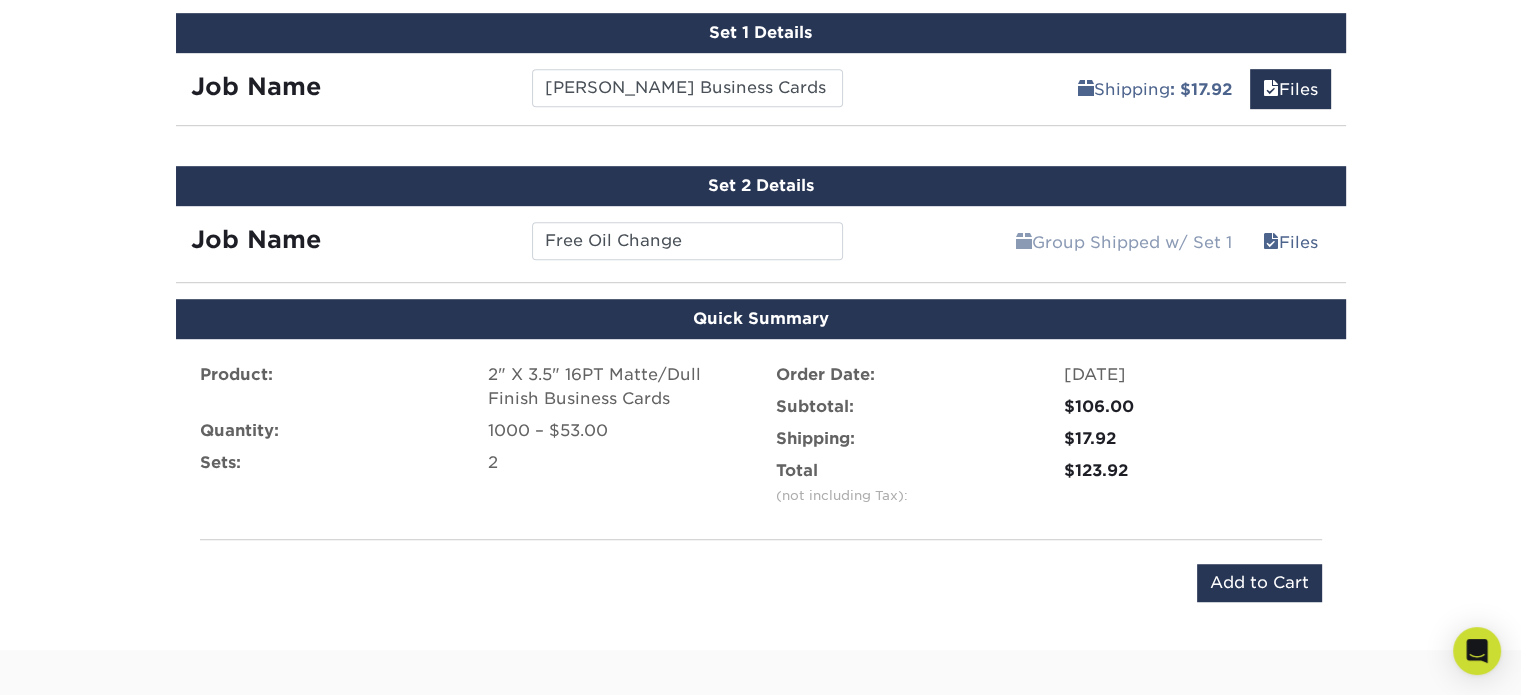 scroll, scrollTop: 1254, scrollLeft: 0, axis: vertical 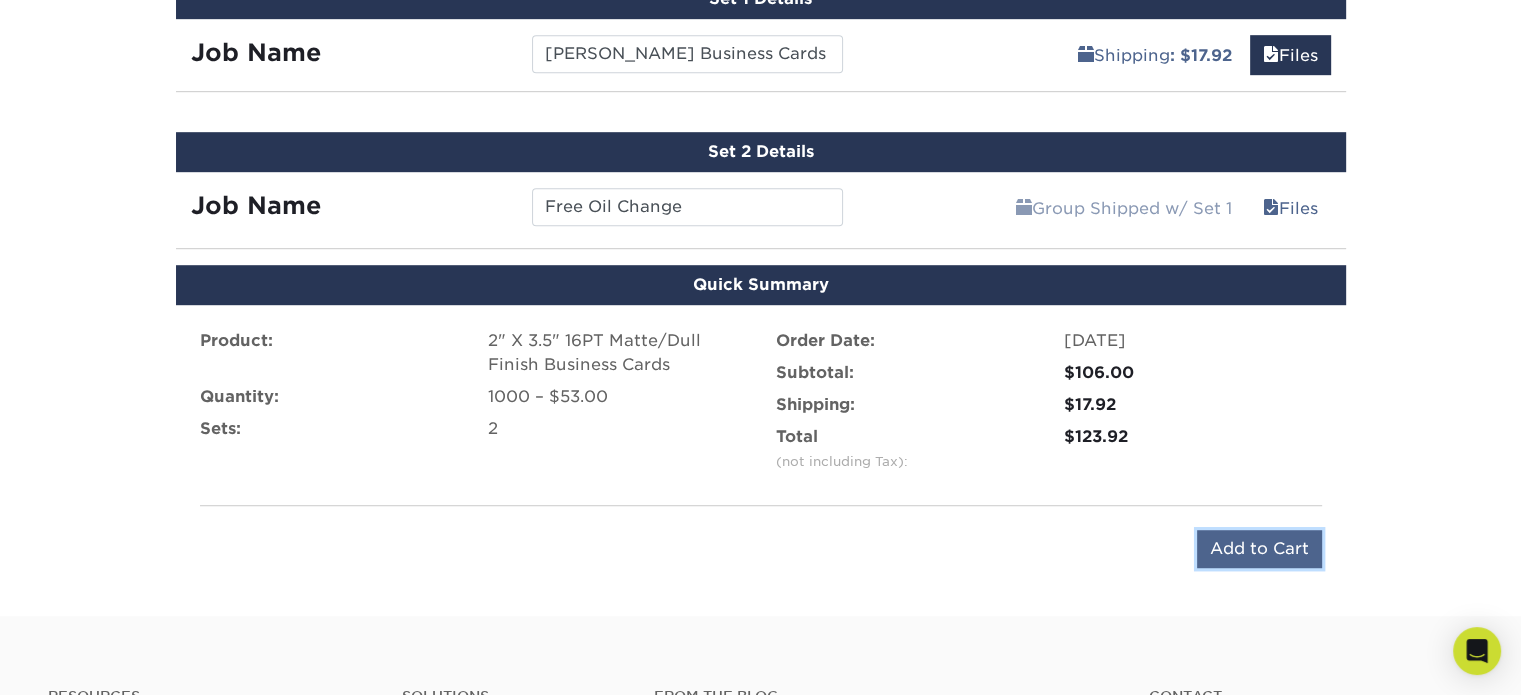 click on "Add to Cart" at bounding box center [1259, 549] 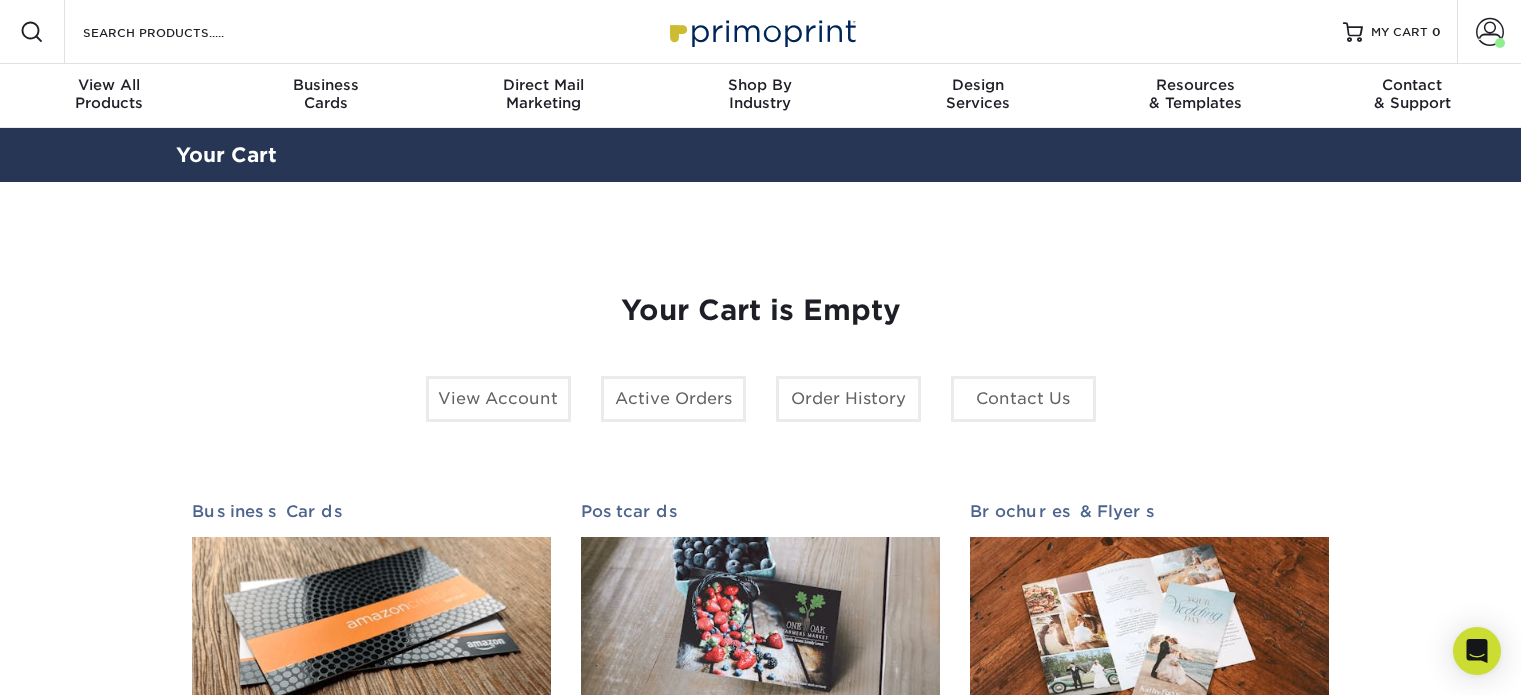 scroll, scrollTop: 0, scrollLeft: 0, axis: both 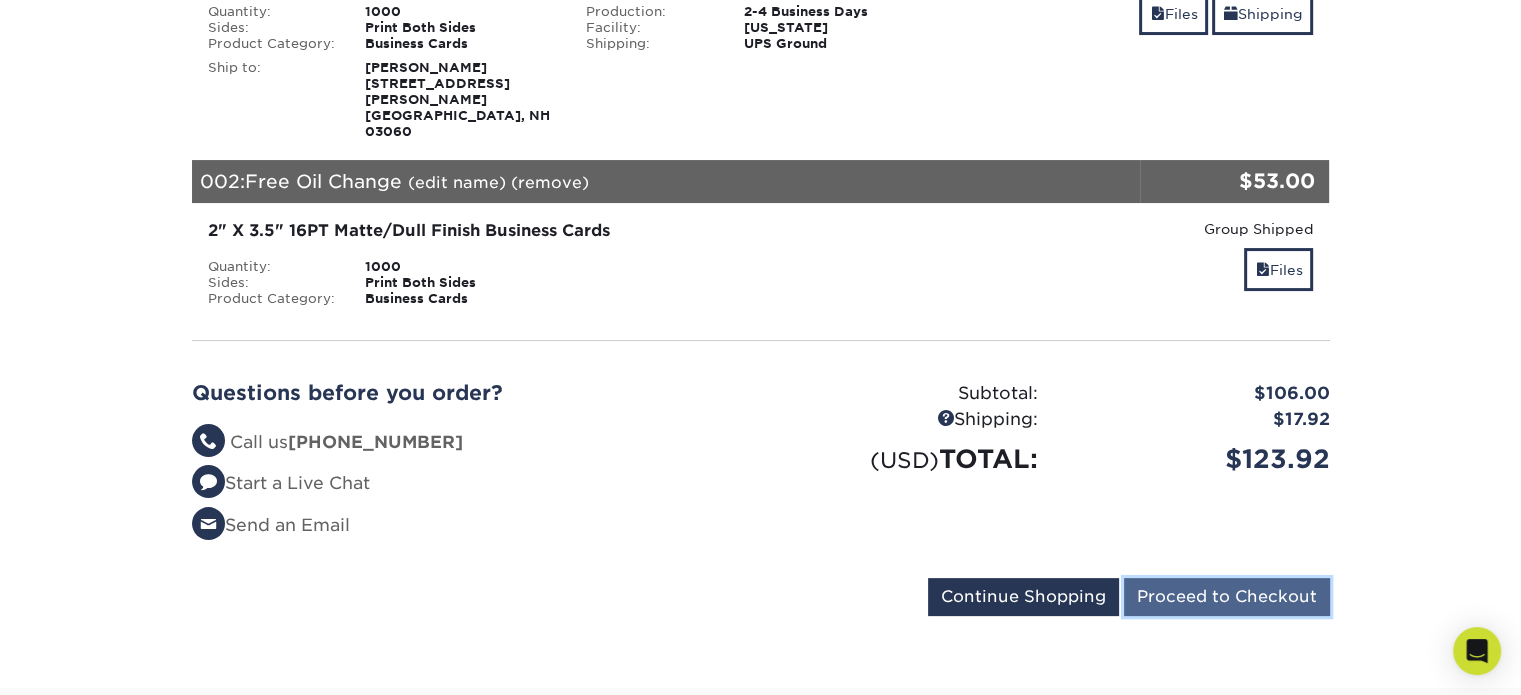 click on "Proceed to Checkout" at bounding box center [1227, 597] 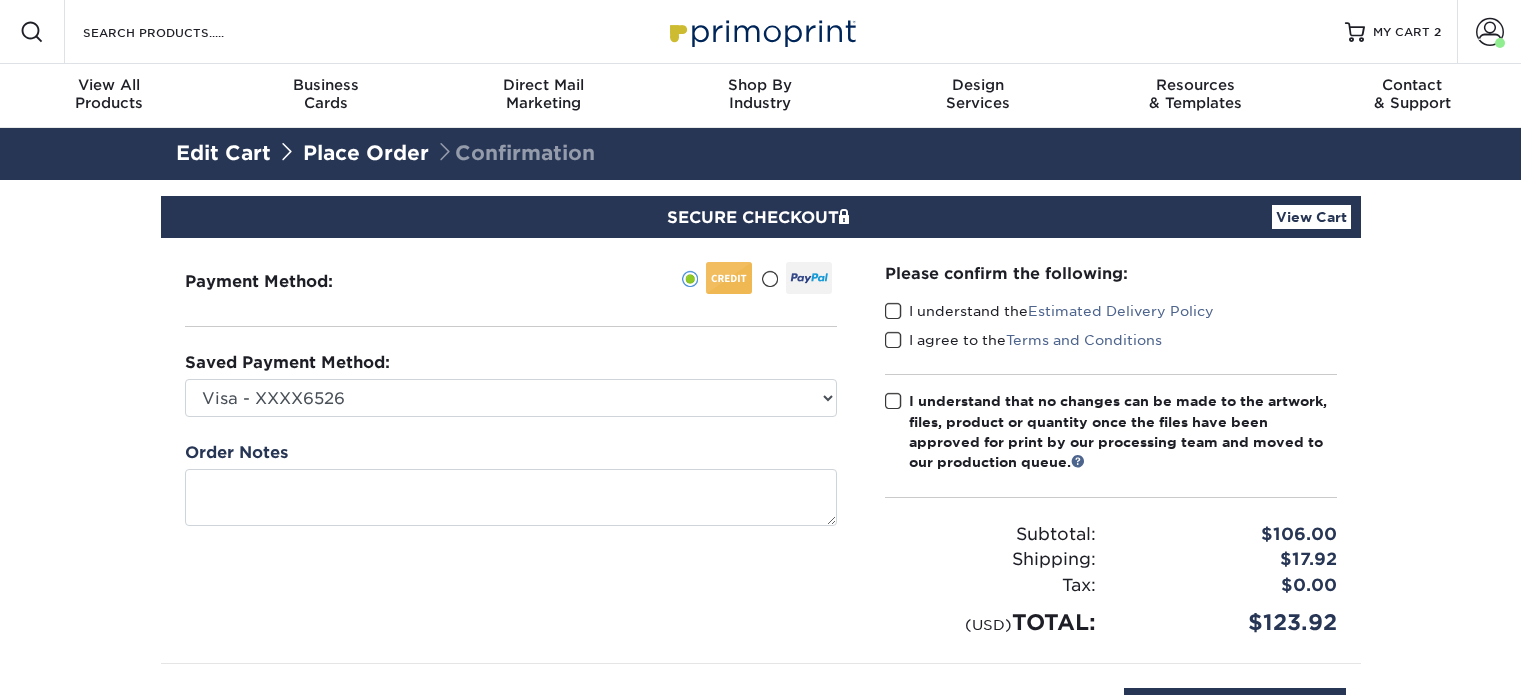 scroll, scrollTop: 0, scrollLeft: 0, axis: both 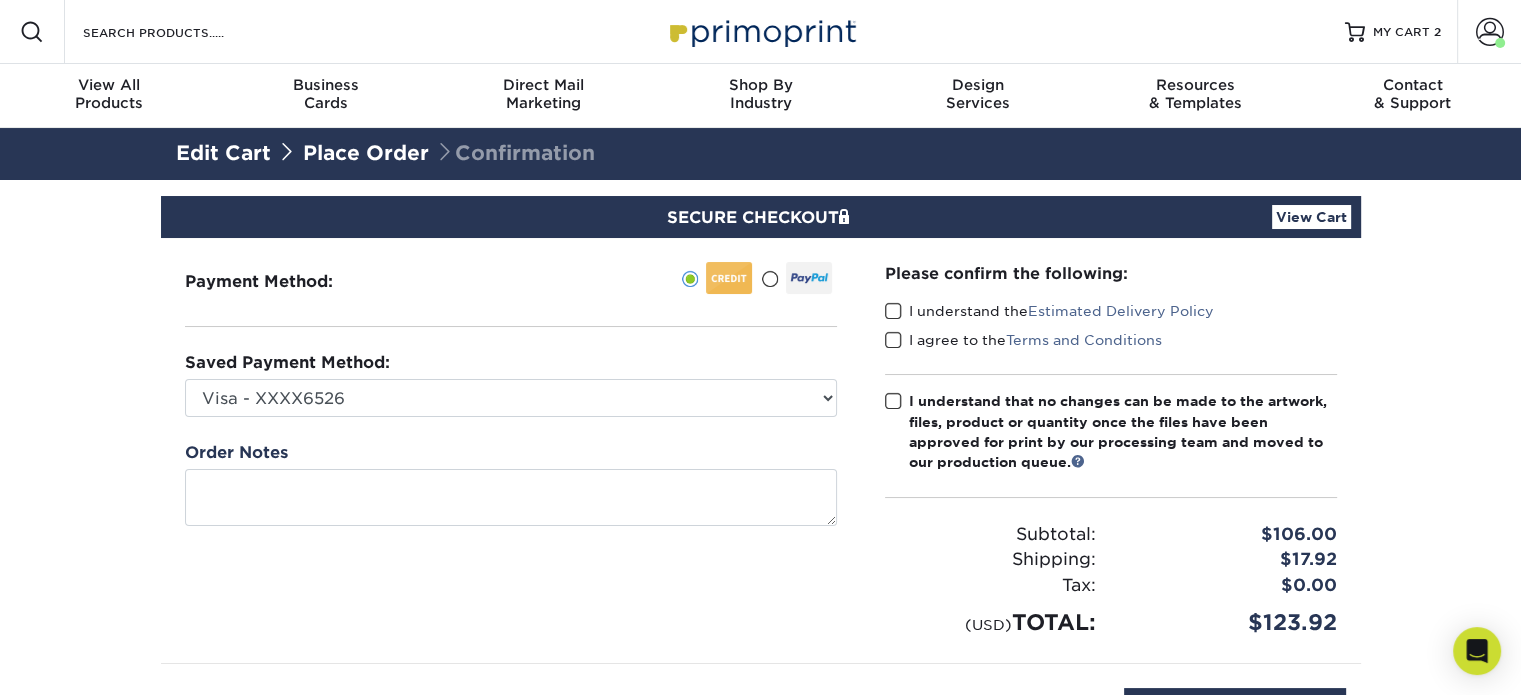 click at bounding box center (893, 311) 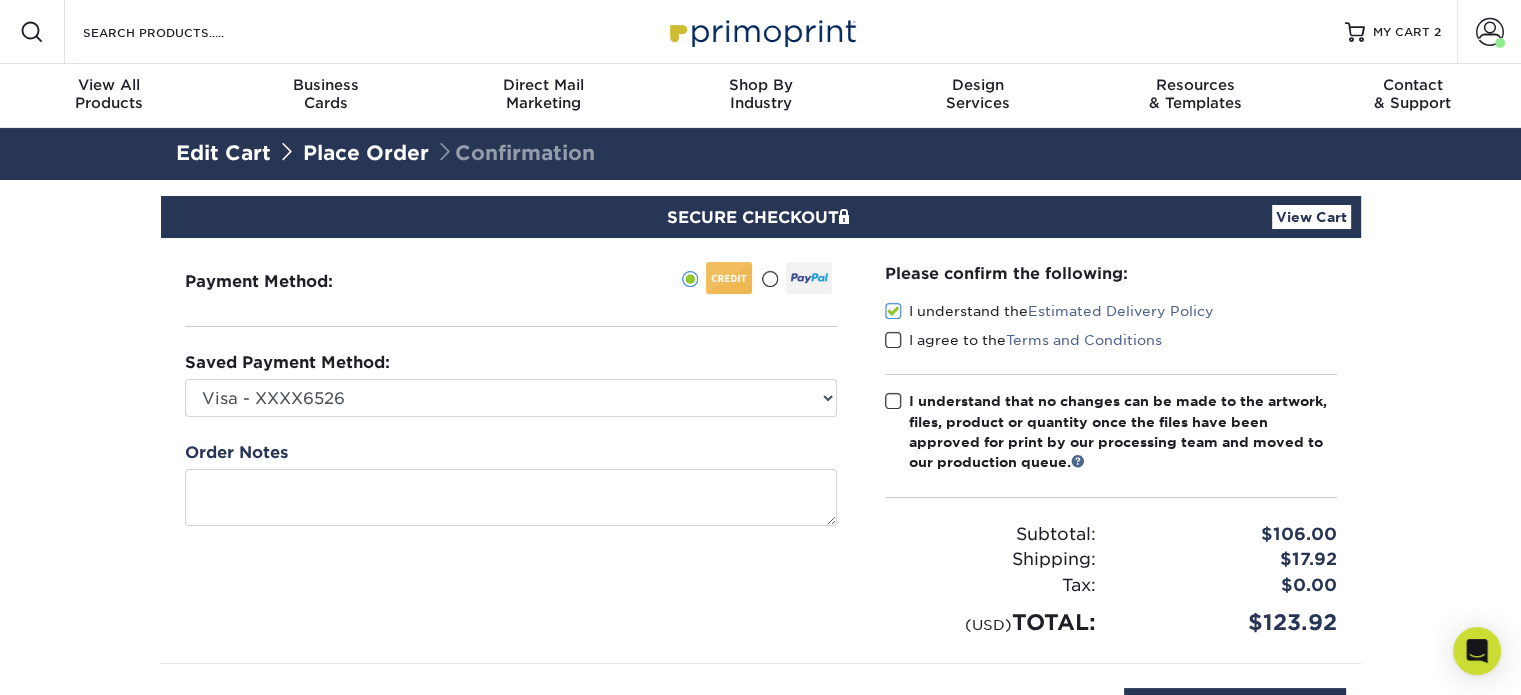 click at bounding box center [893, 340] 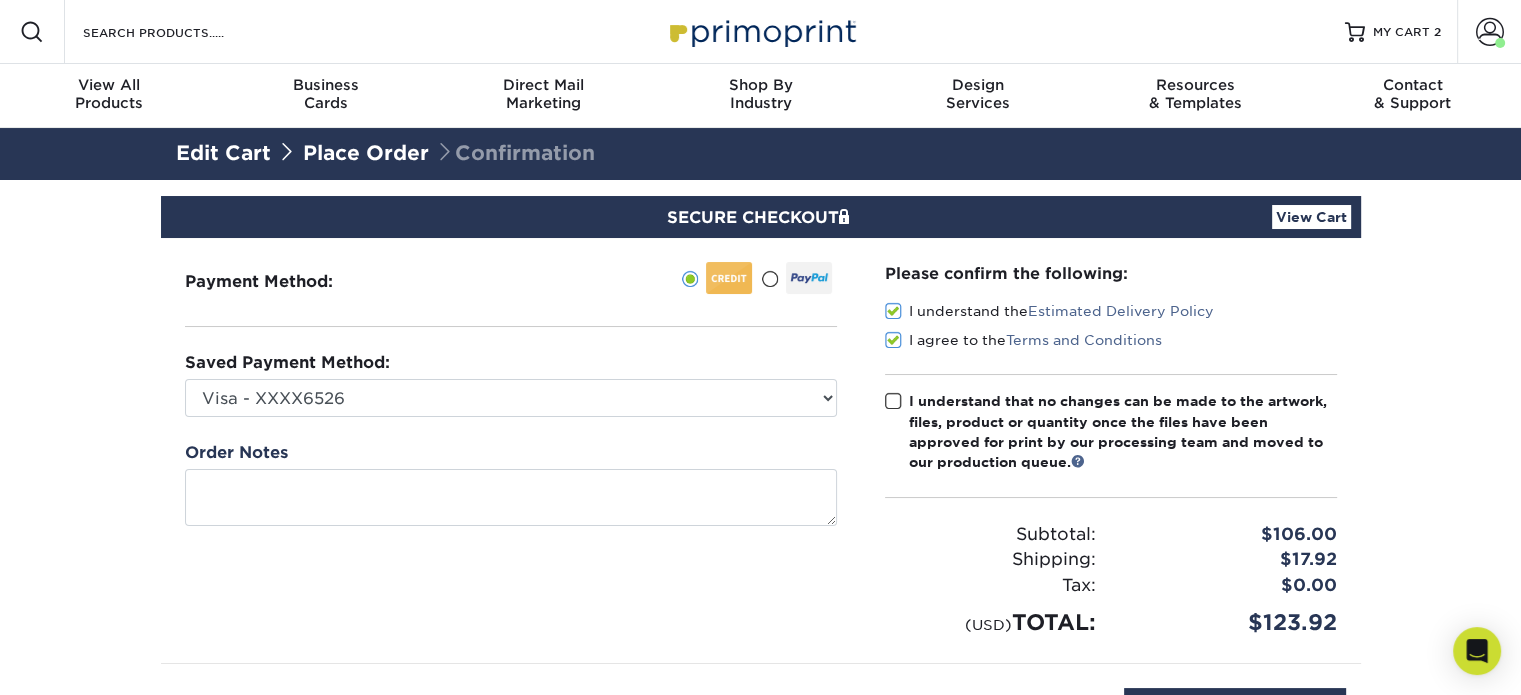 click at bounding box center (893, 401) 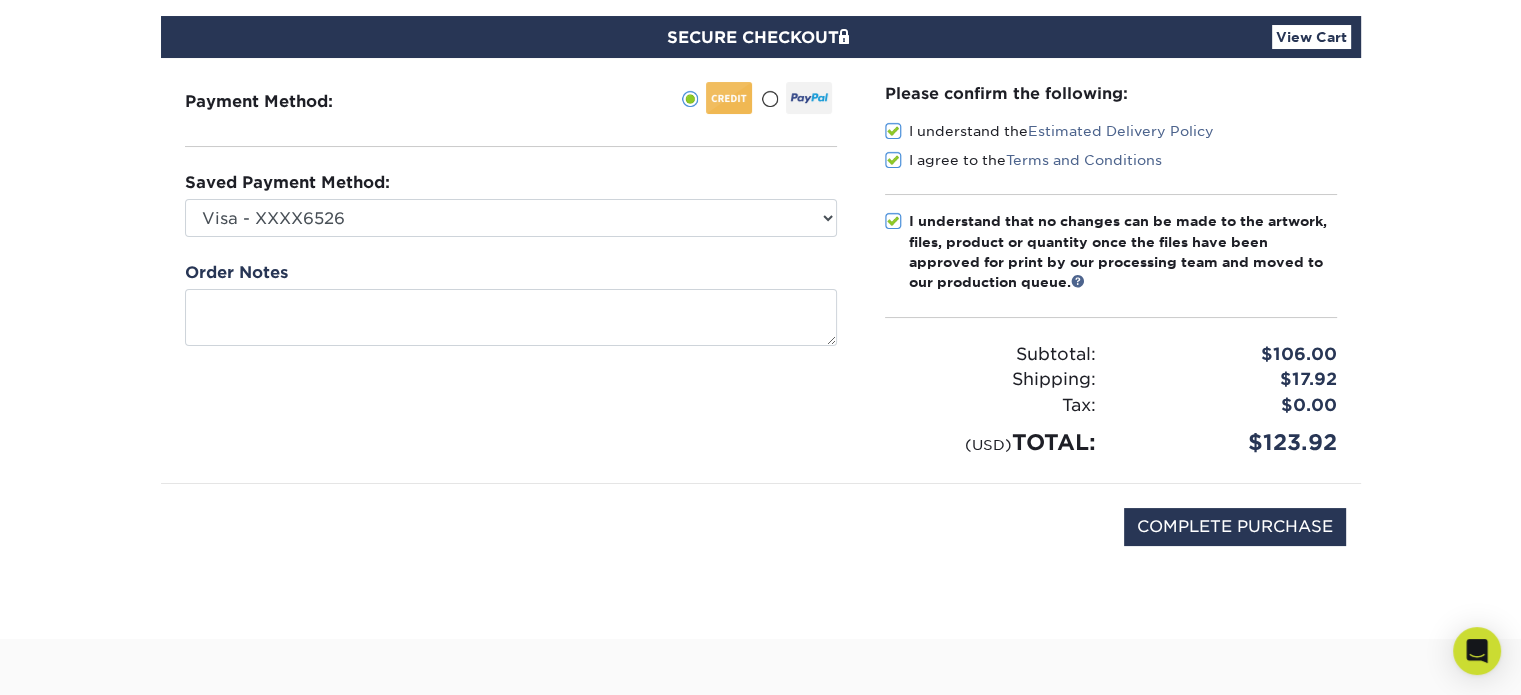 scroll, scrollTop: 200, scrollLeft: 0, axis: vertical 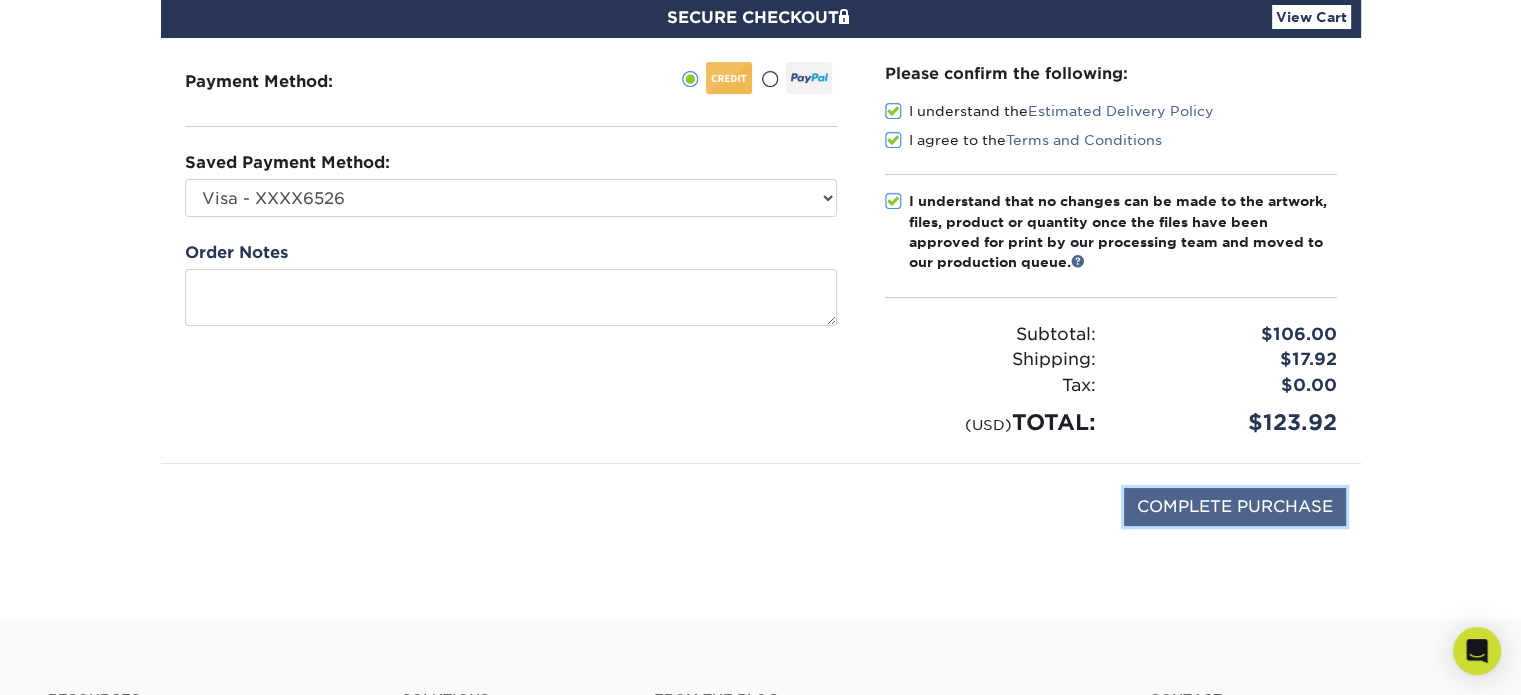 click on "COMPLETE PURCHASE" at bounding box center [1235, 507] 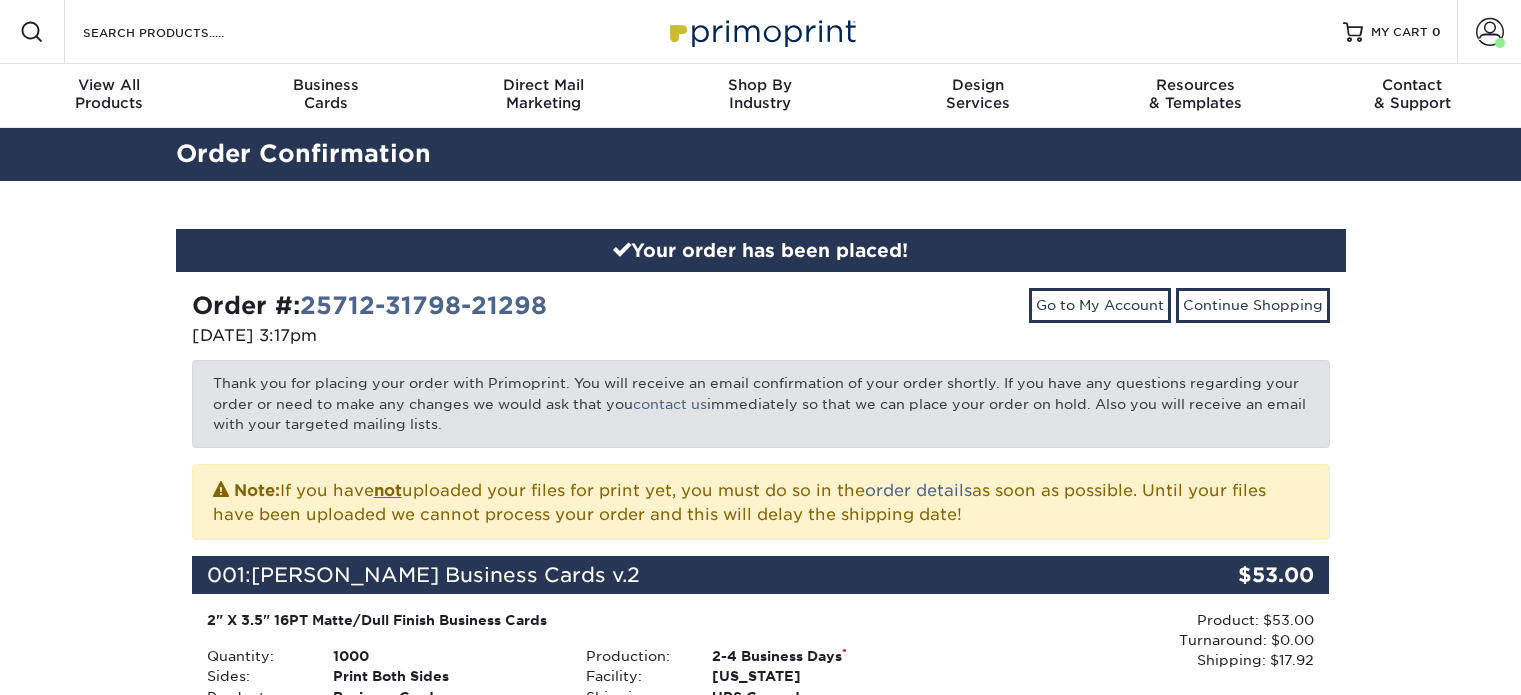 scroll, scrollTop: 0, scrollLeft: 0, axis: both 